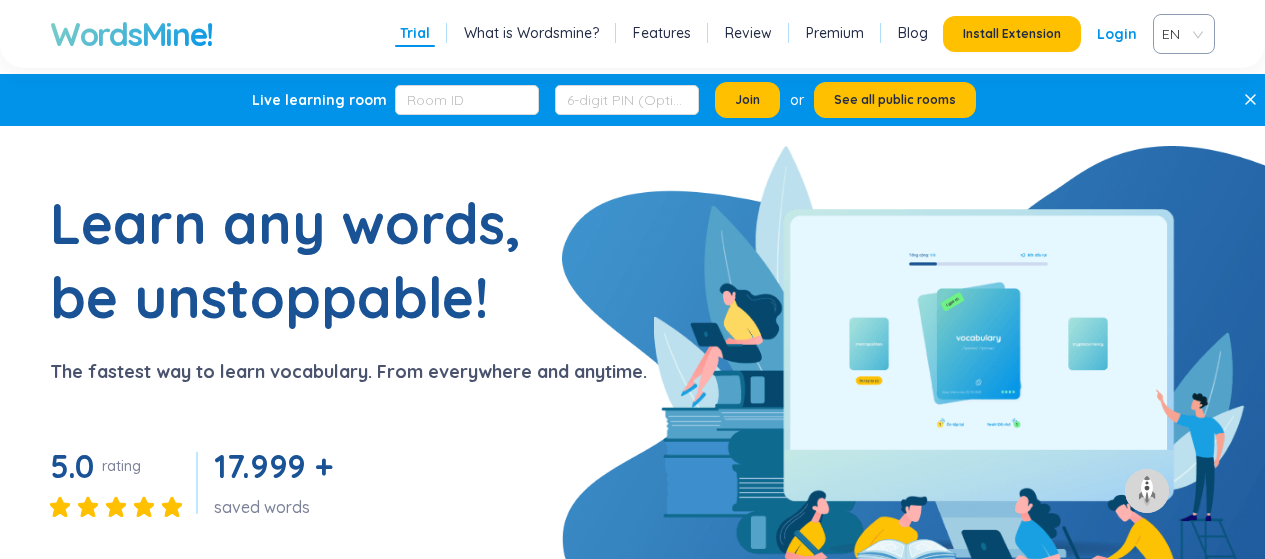 scroll, scrollTop: 652, scrollLeft: 0, axis: vertical 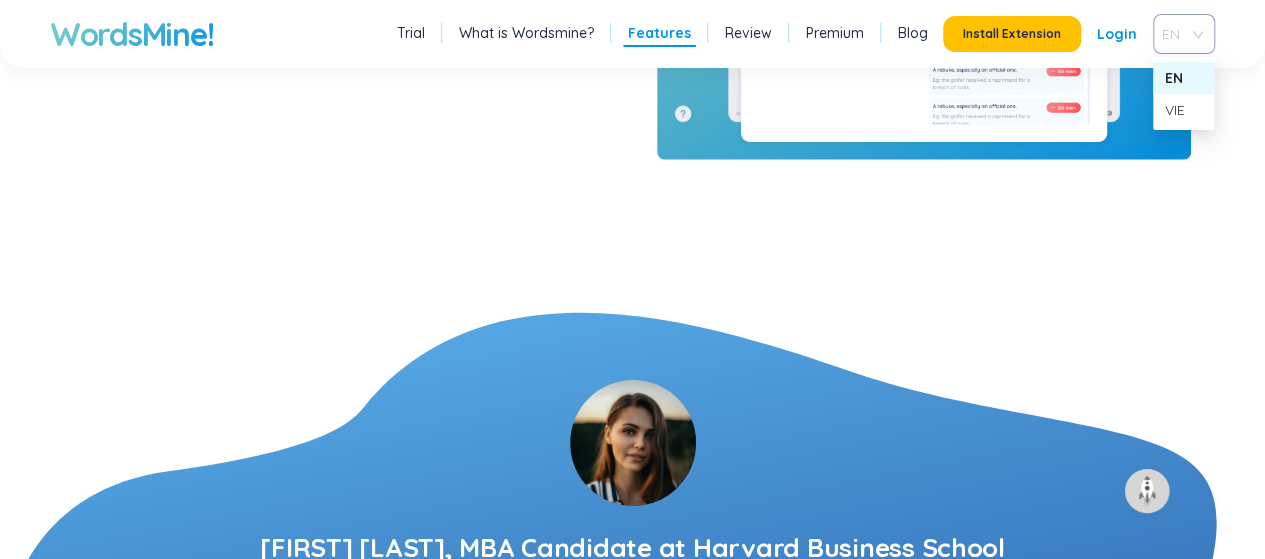 click on "EN" at bounding box center (1180, 34) 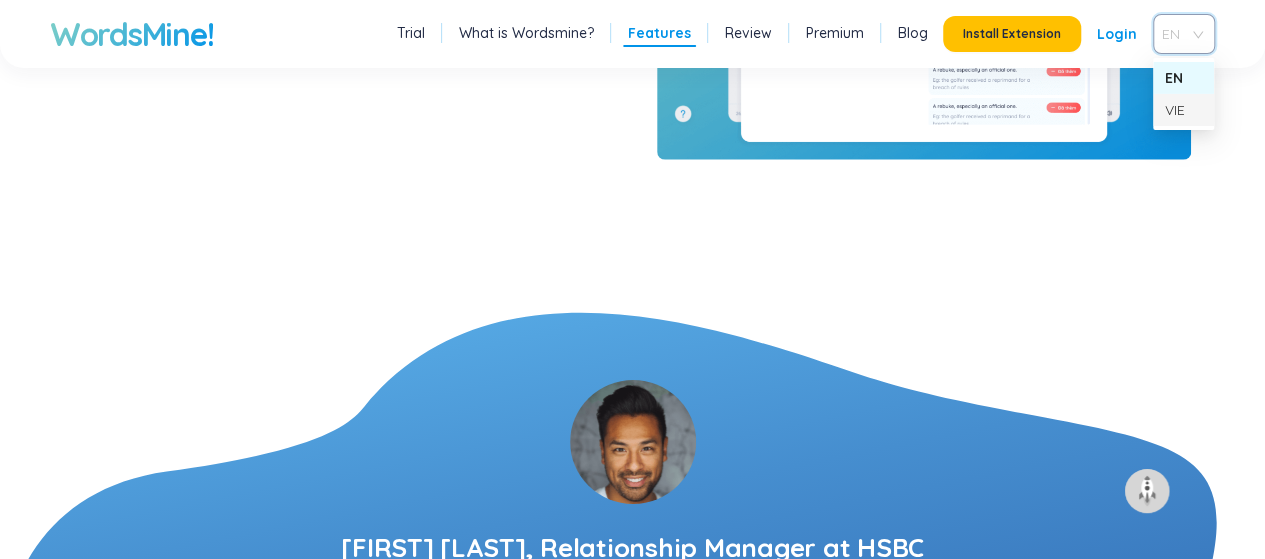 click on "VIE" at bounding box center (1183, 110) 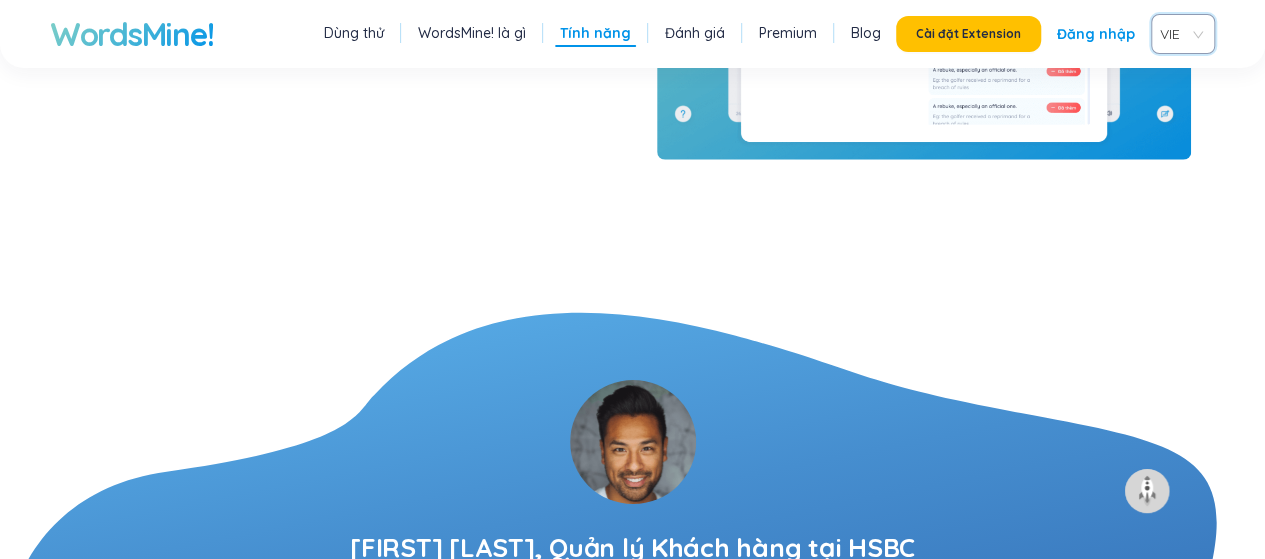 scroll, scrollTop: 3395, scrollLeft: 0, axis: vertical 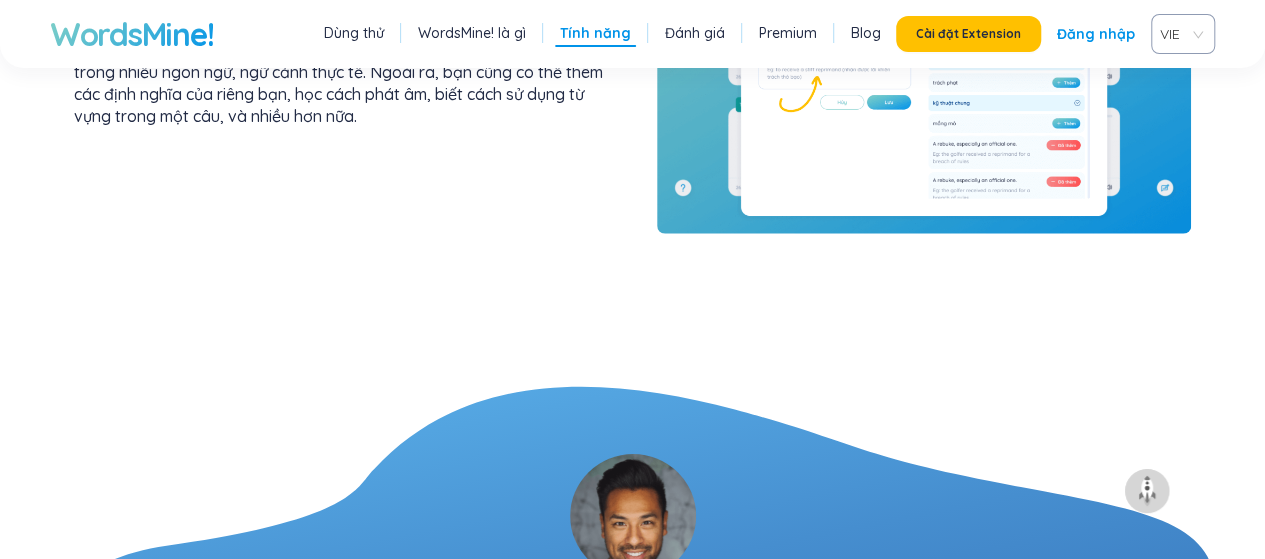 click on "Đăng nhập" at bounding box center (1096, 34) 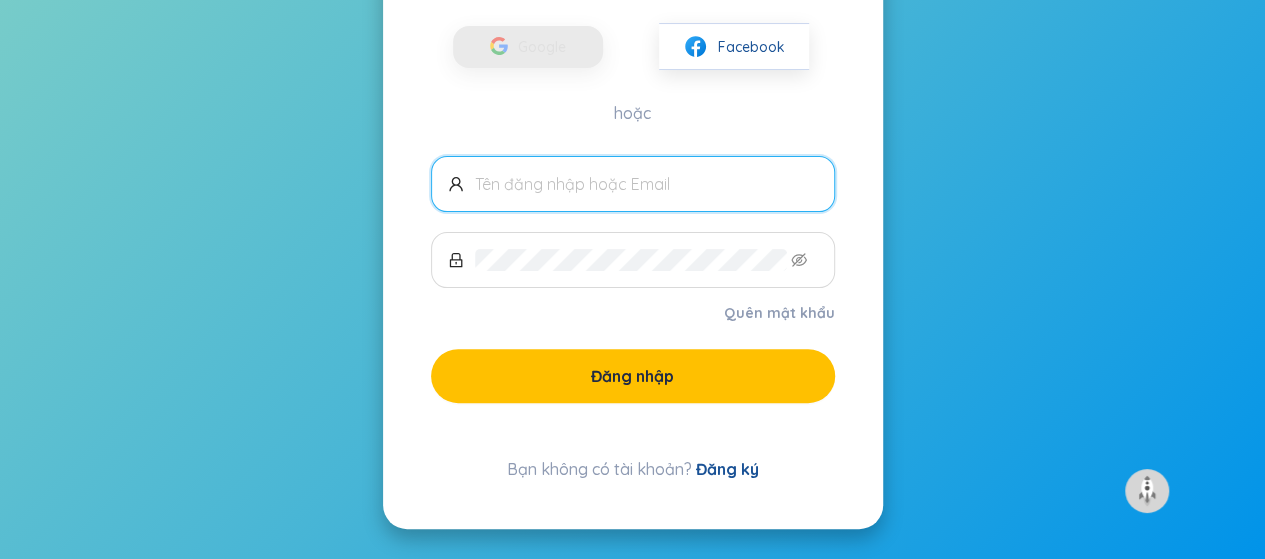 scroll, scrollTop: 0, scrollLeft: 0, axis: both 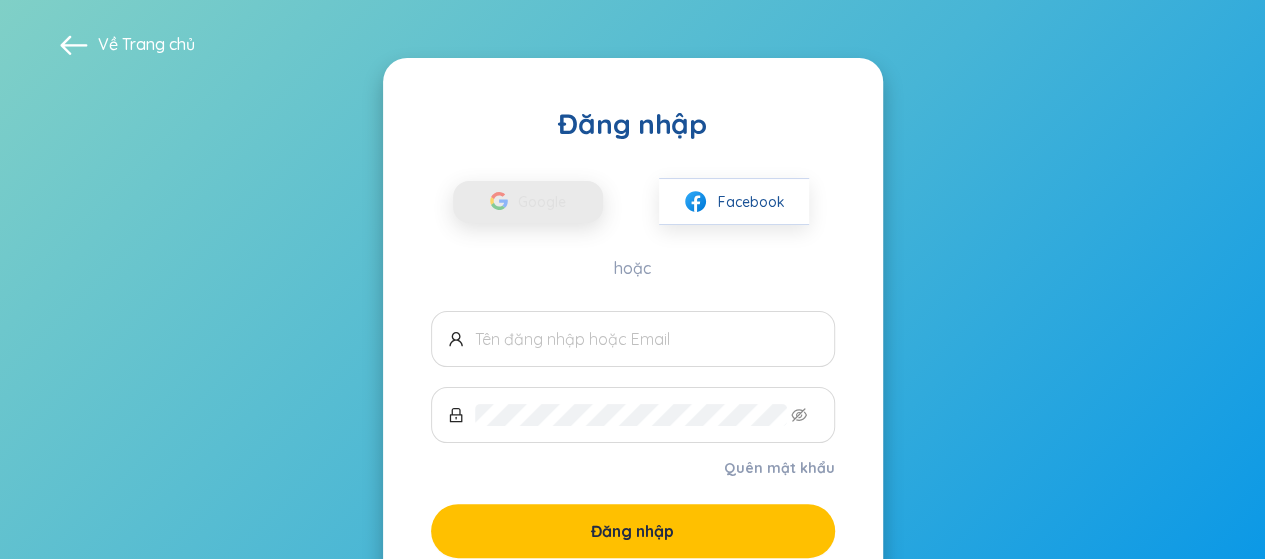 click on "Google" at bounding box center (547, 202) 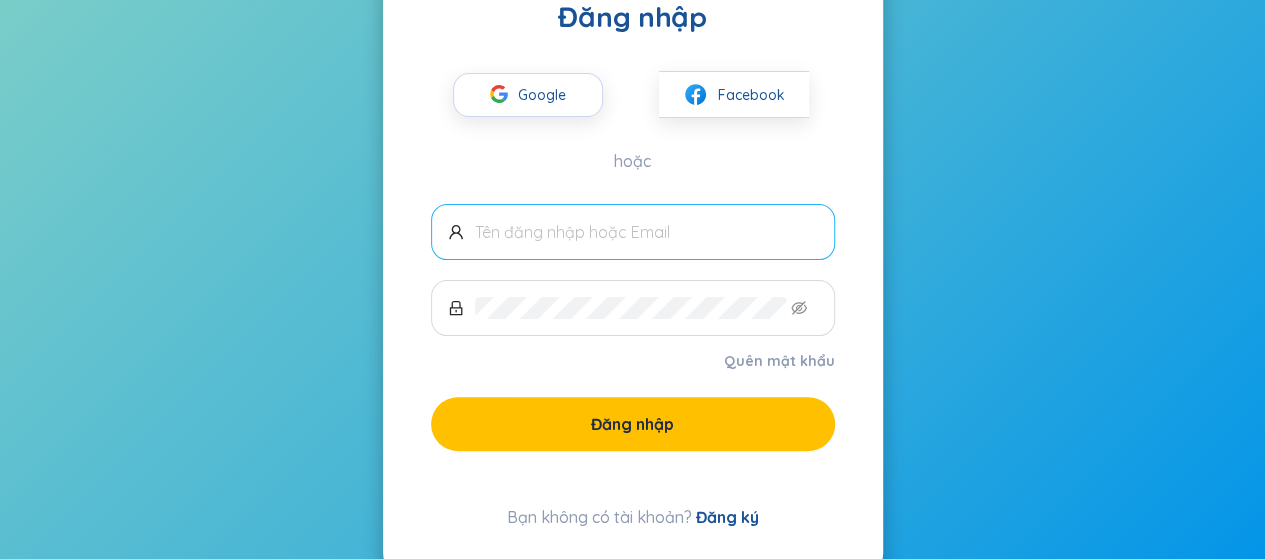 scroll, scrollTop: 108, scrollLeft: 0, axis: vertical 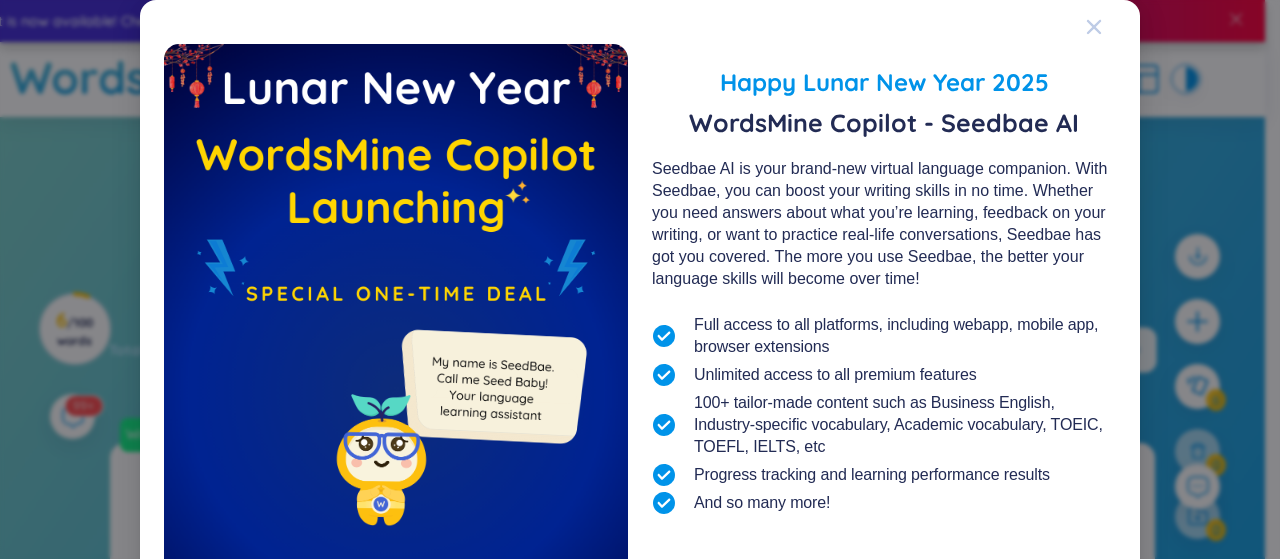 click at bounding box center [1113, 27] 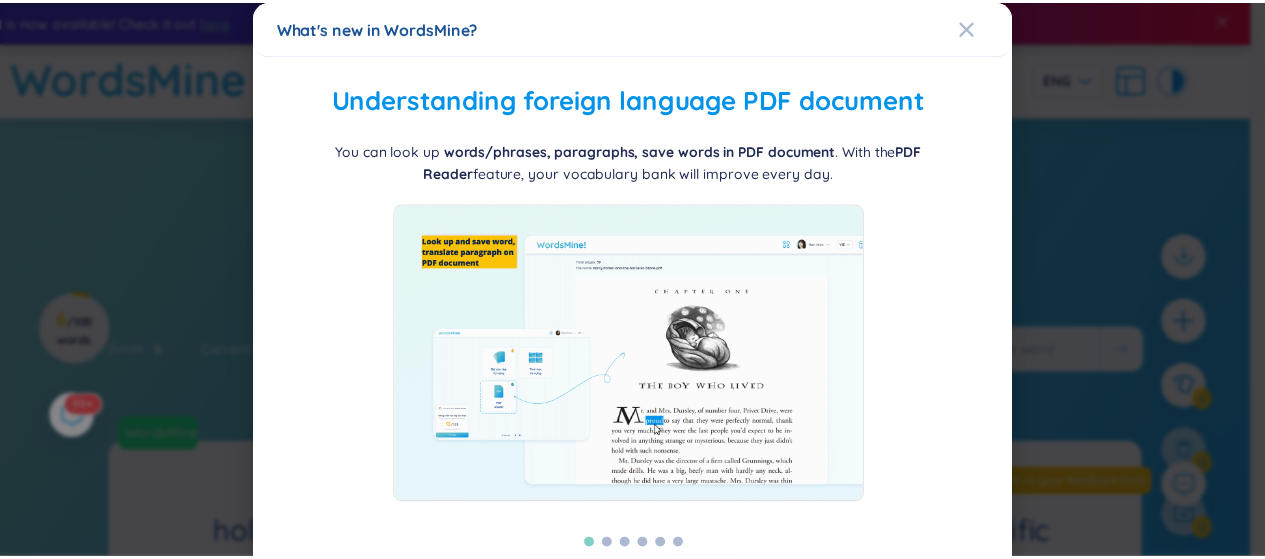 scroll, scrollTop: 5, scrollLeft: 0, axis: vertical 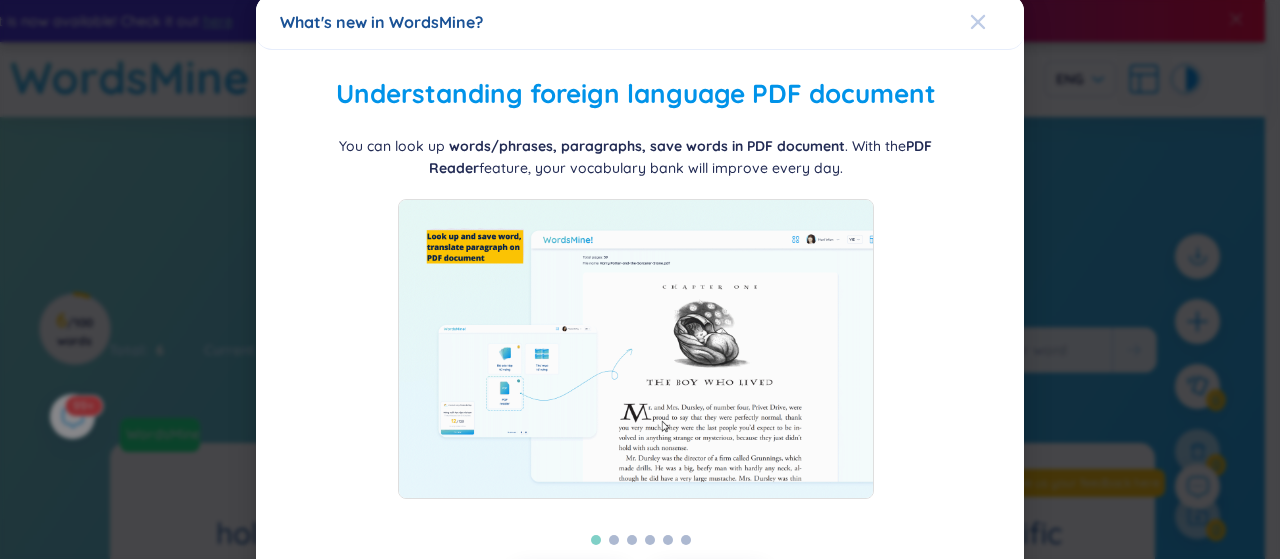 click 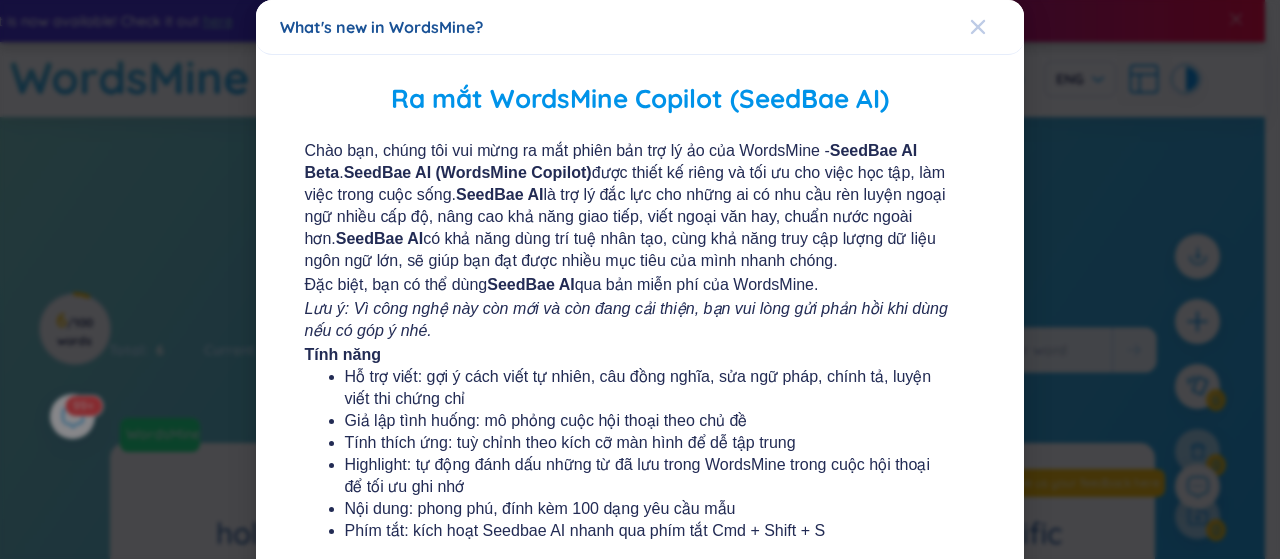 click 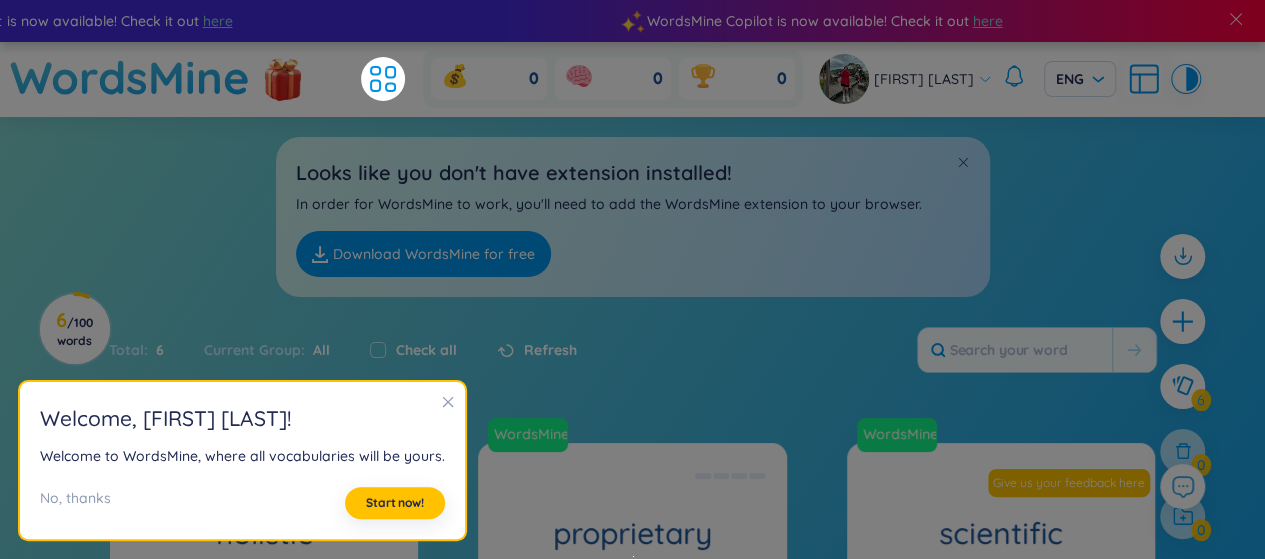 scroll, scrollTop: 320, scrollLeft: 0, axis: vertical 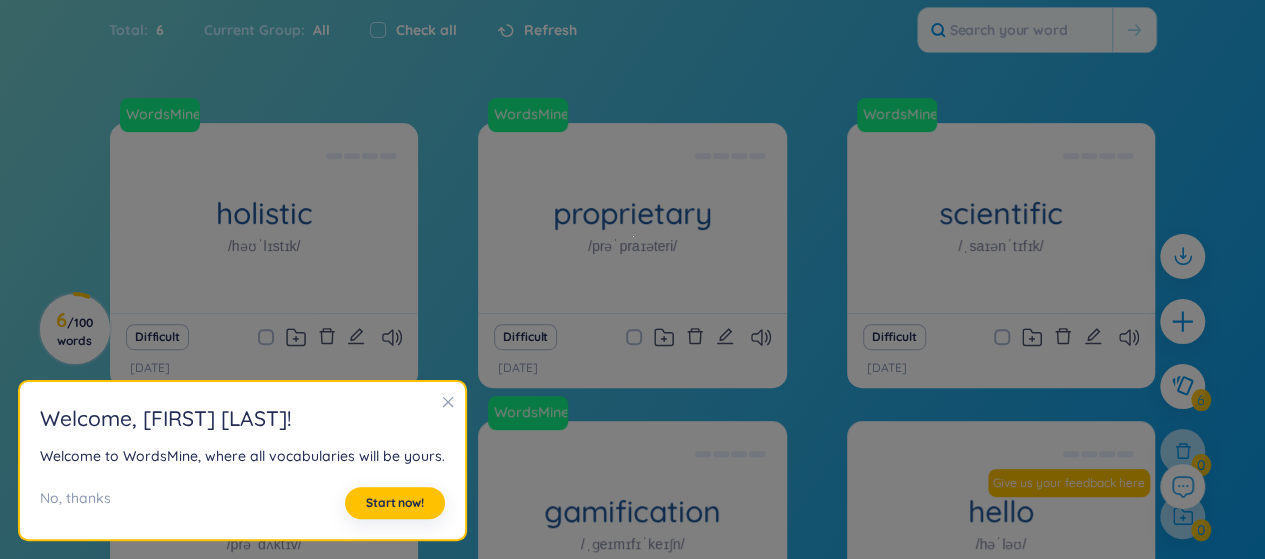 click 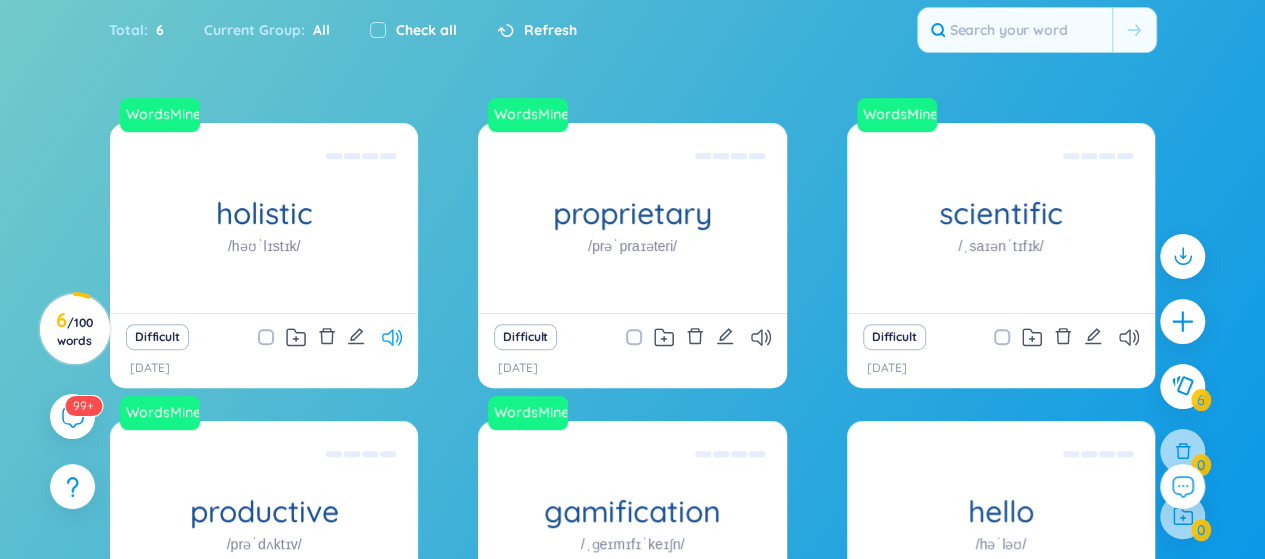click 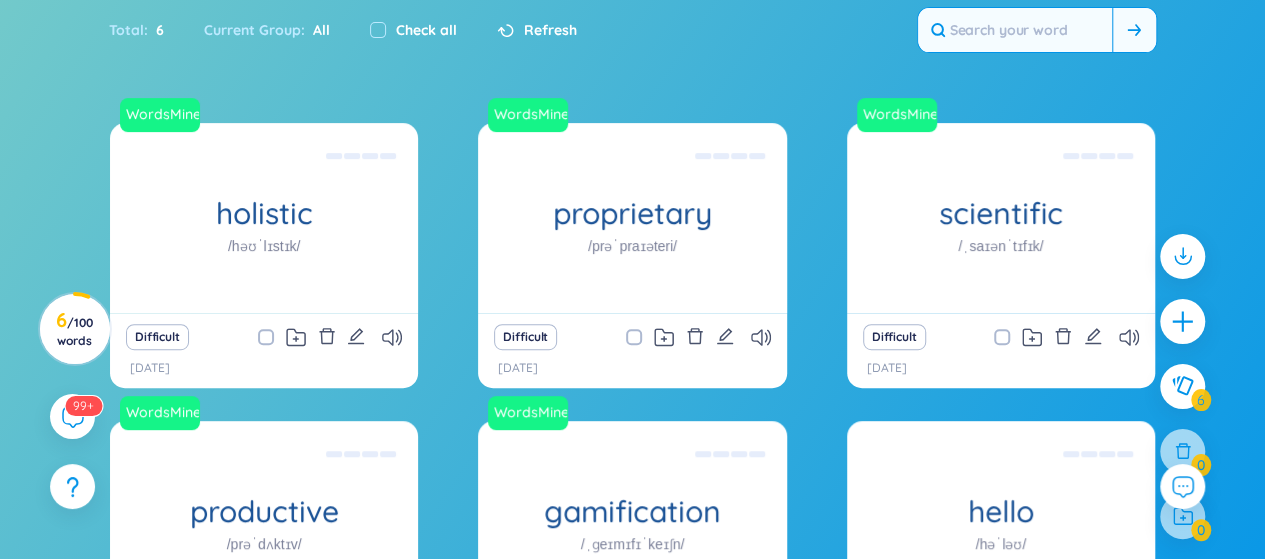click at bounding box center (1015, 30) 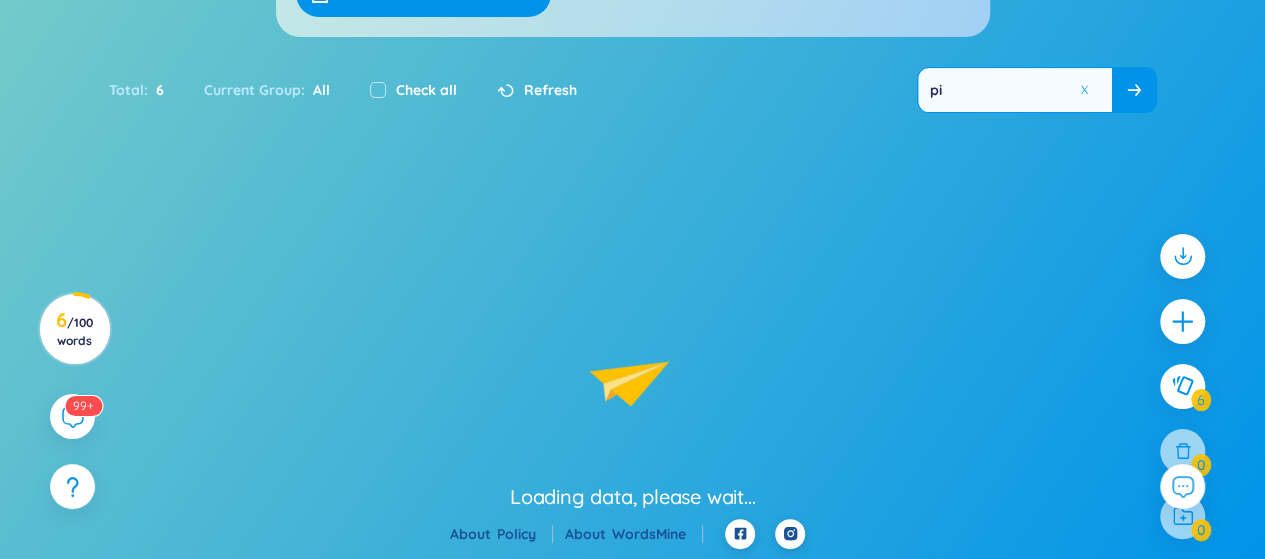 scroll, scrollTop: 258, scrollLeft: 0, axis: vertical 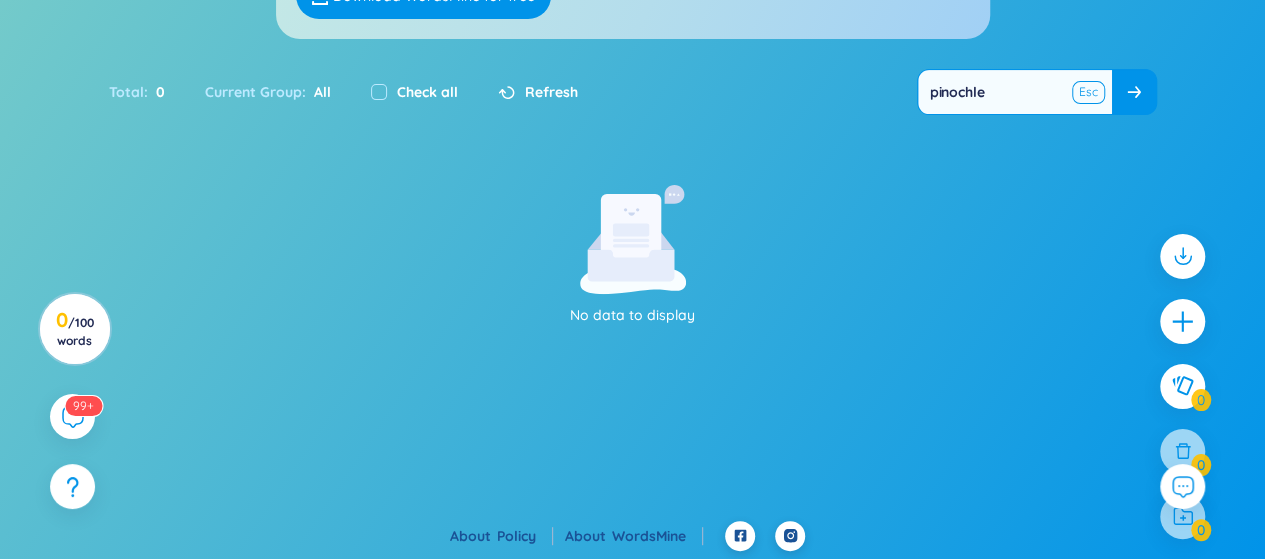 type on "pinochle" 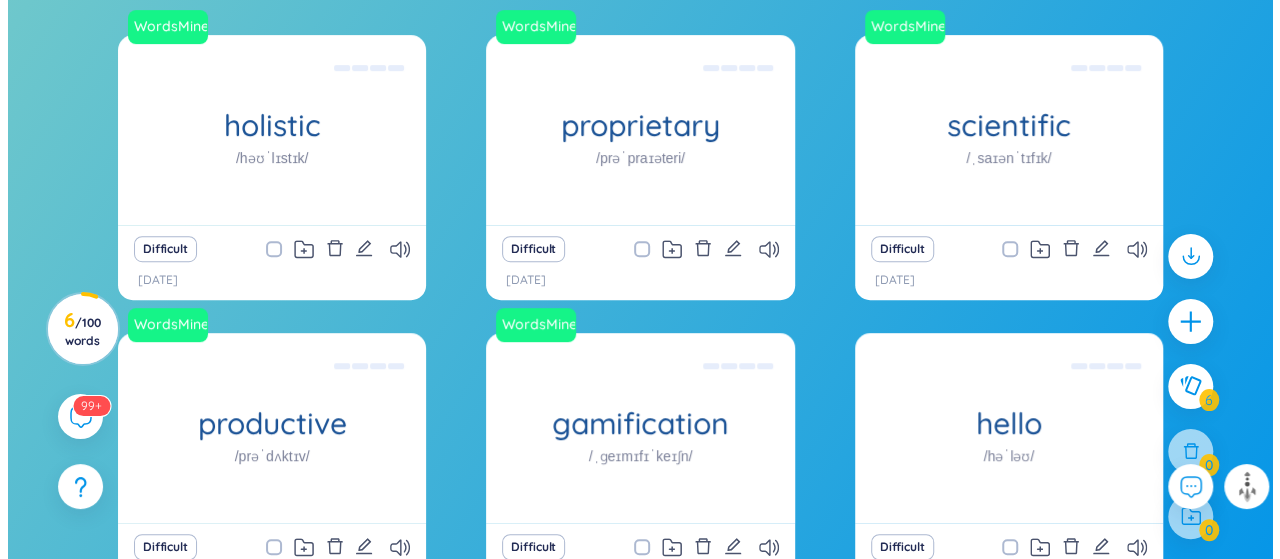 scroll, scrollTop: 551, scrollLeft: 0, axis: vertical 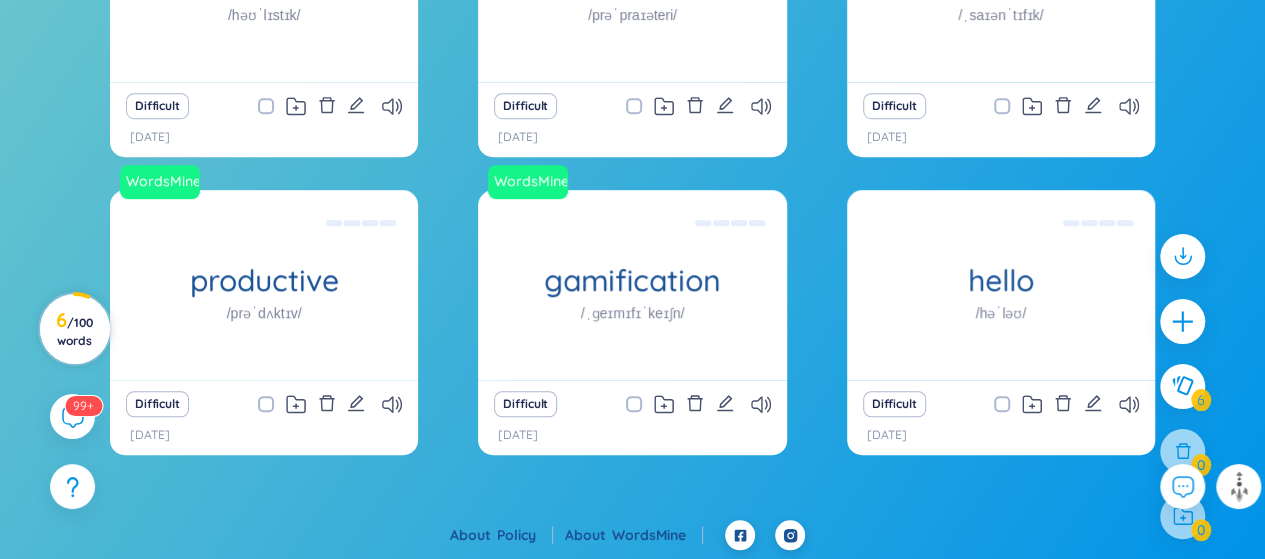 click on "/ 100   words" at bounding box center [75, 331] 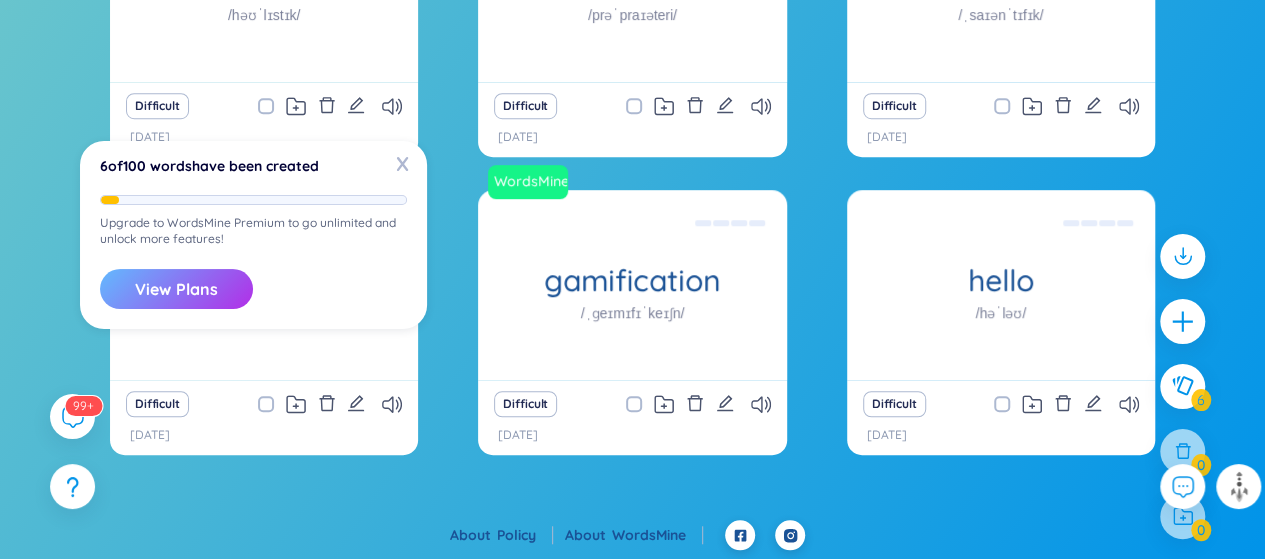 click on "View Plans" at bounding box center (176, 289) 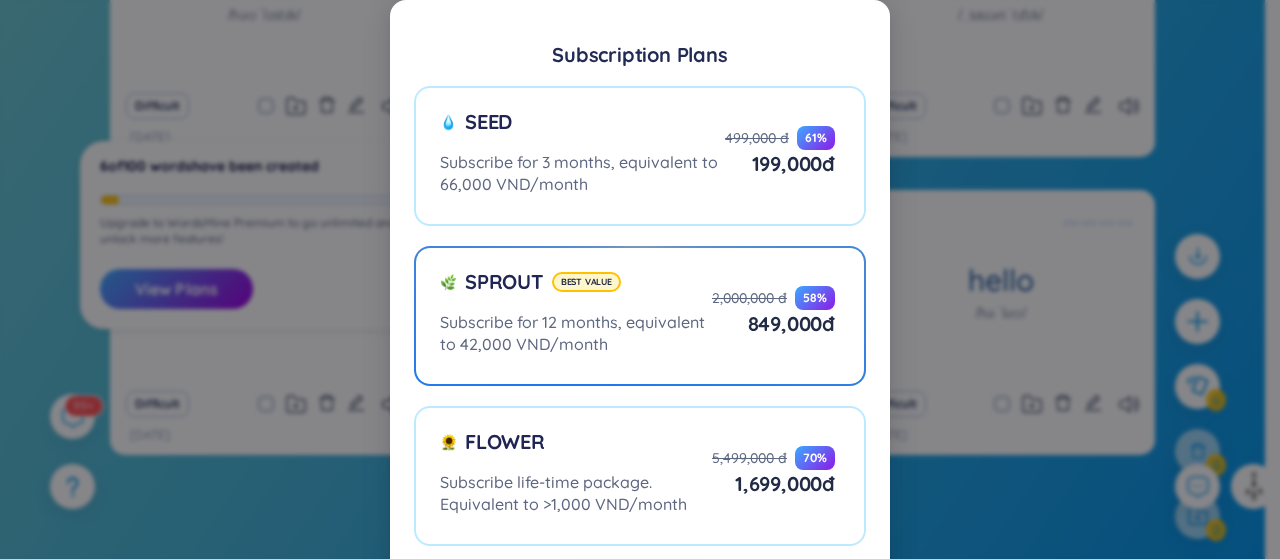 scroll, scrollTop: 96, scrollLeft: 0, axis: vertical 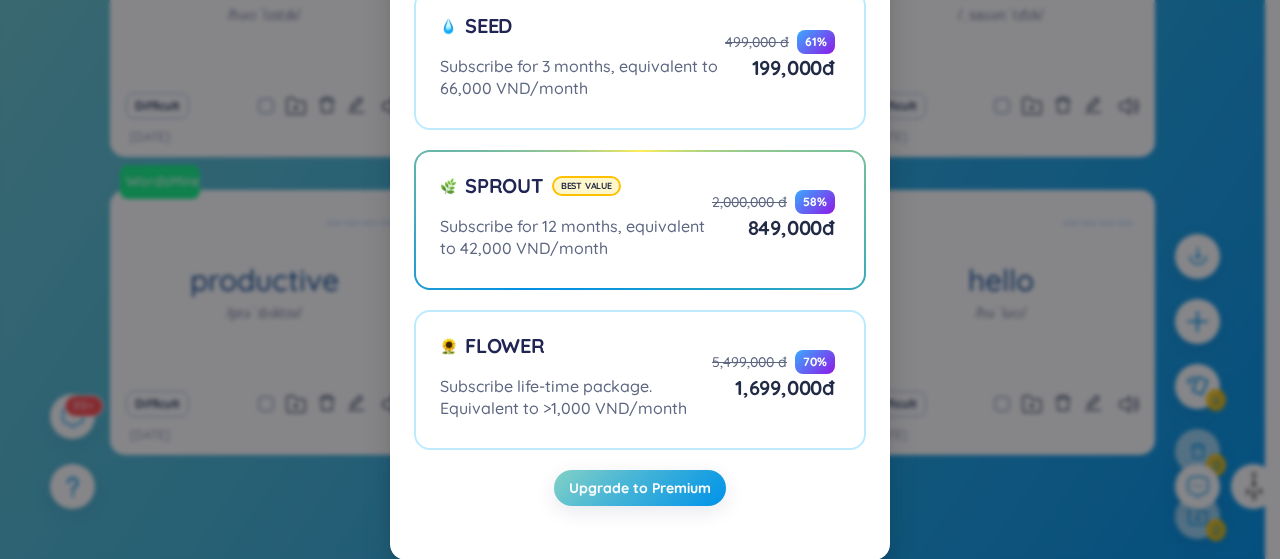 click on "Subscription Plans Seed Subscribe for 3 months, equivalent to 66,000 VND/month 499,000 đ 61 % 199,000 đ Sprout Best value Subscribe for 12 months, equivalent to 42,000 VND/month 2,000,000 đ 58 % 849,000  đ Flower Subscribe life-time package. Equivalent to >1,000 VND/month 5,499,000 đ 70 % 1,699,000  đ Upgrade to Premium" at bounding box center (640, 279) 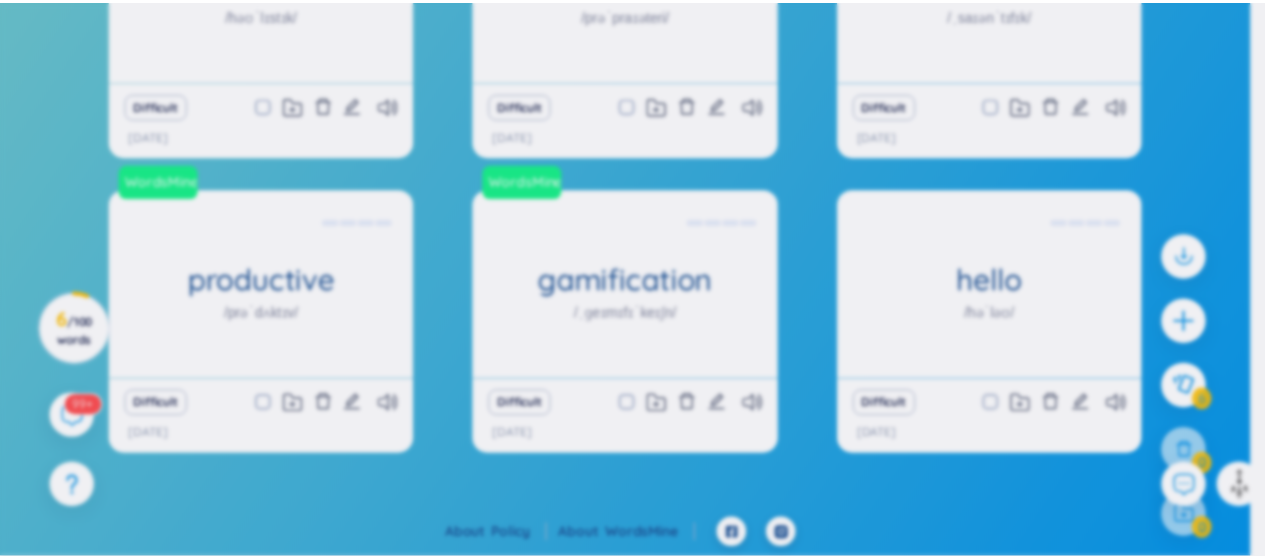 scroll, scrollTop: 0, scrollLeft: 0, axis: both 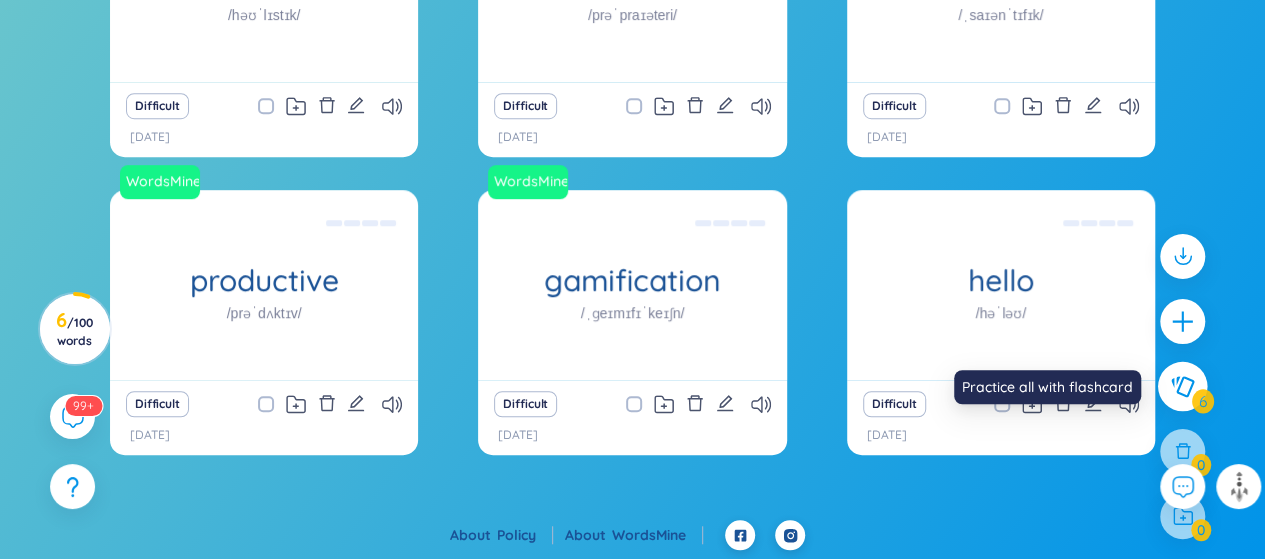 click 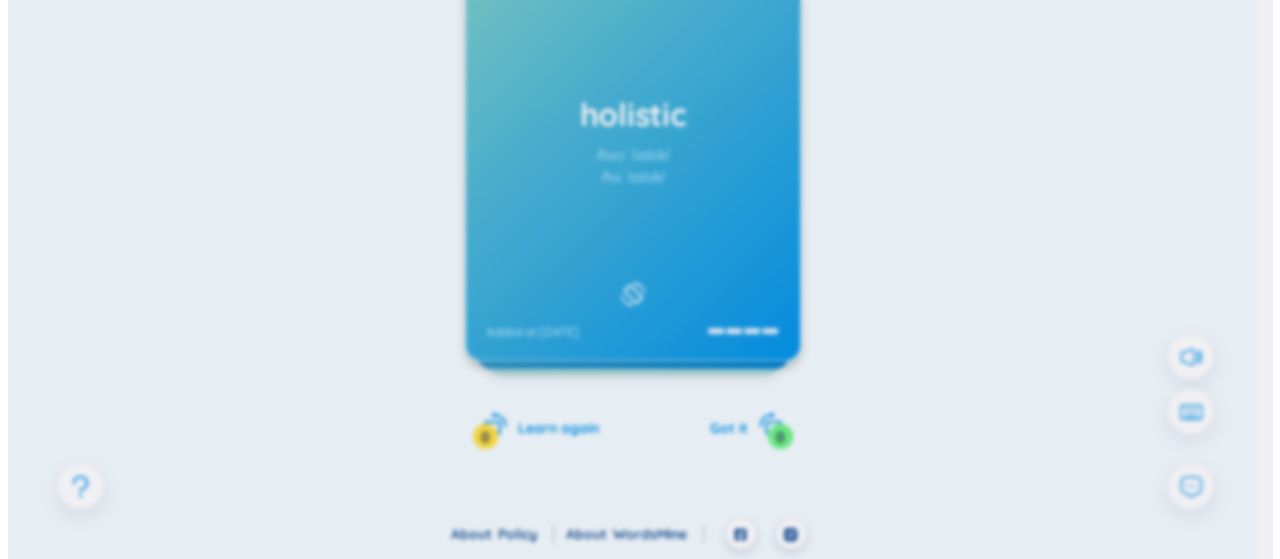 scroll, scrollTop: 0, scrollLeft: 0, axis: both 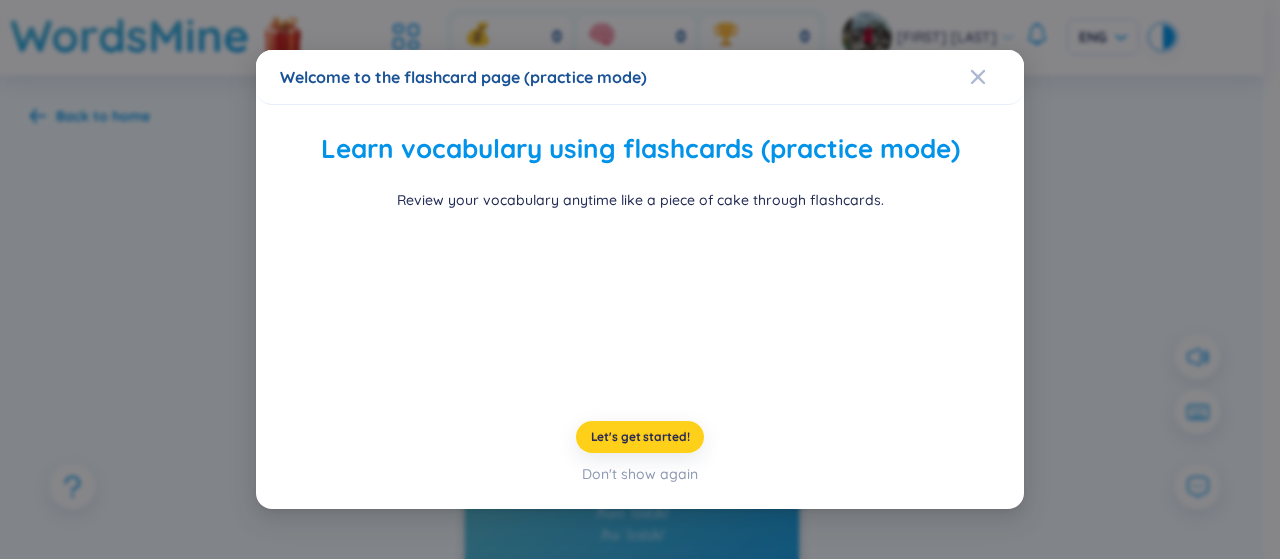 click on "Let's get started!" at bounding box center [640, 437] 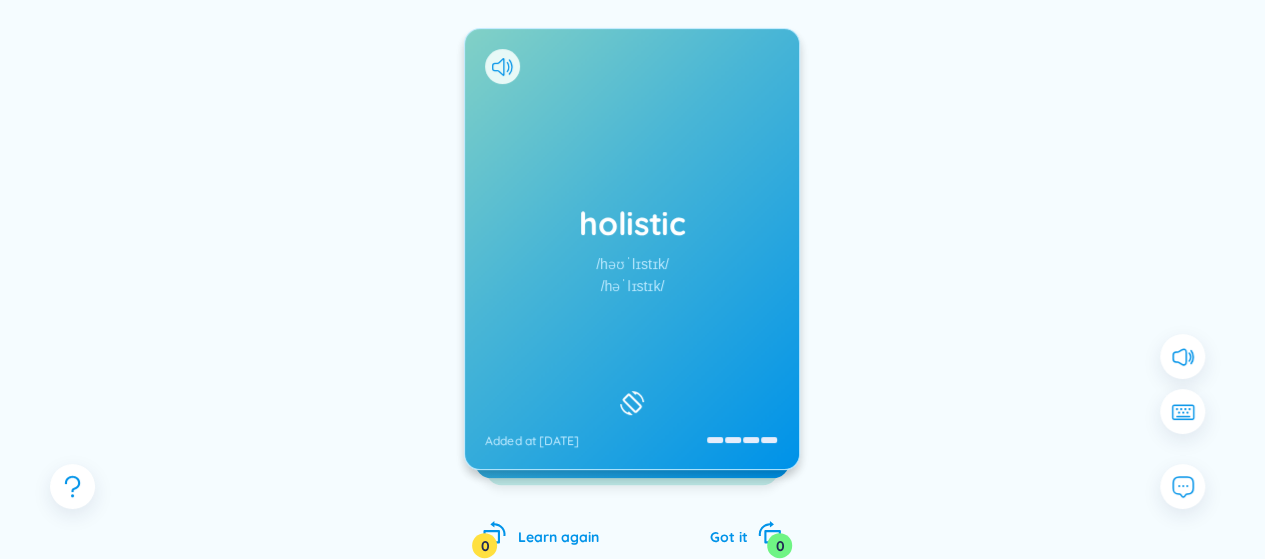 scroll, scrollTop: 248, scrollLeft: 0, axis: vertical 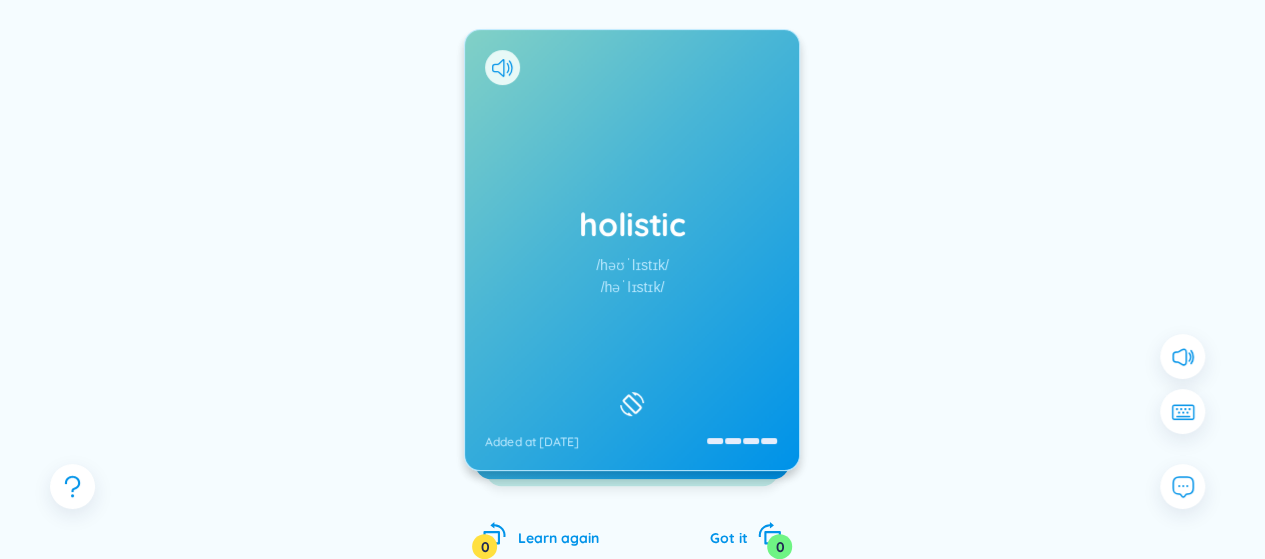 click on "holistic /həʊˈlɪstɪk/ /həˈlɪstɪk/ Added at [DATE]" at bounding box center [632, 250] 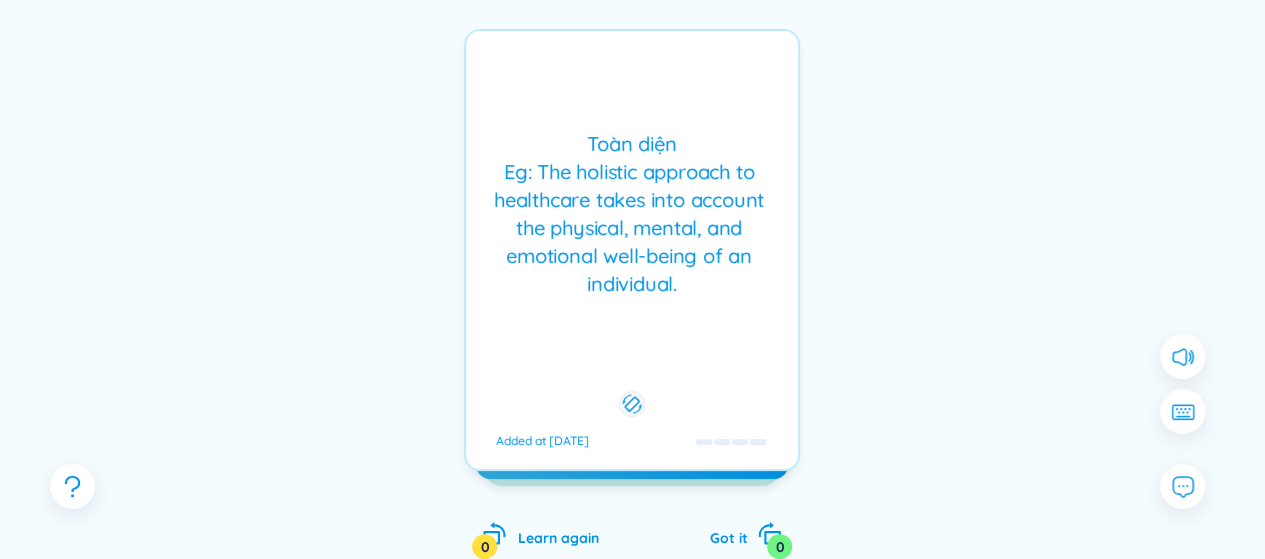 click on "The holistic approach to healthcare takes into account the physical, mental, and emotional well-being of an individual. Added at [DATE]" at bounding box center [632, 250] 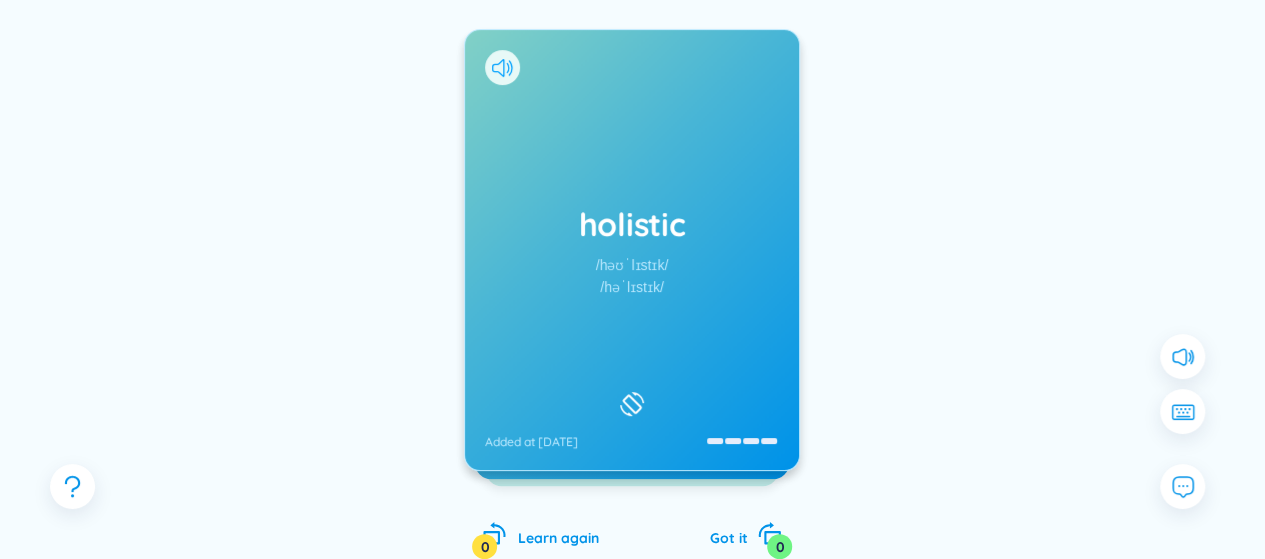 click 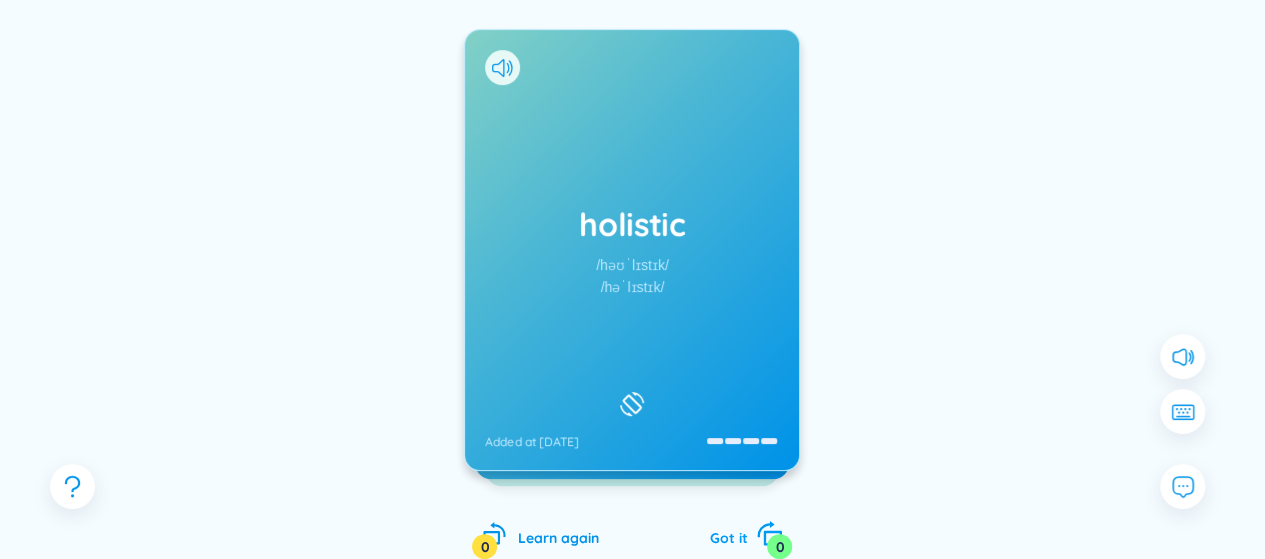 click 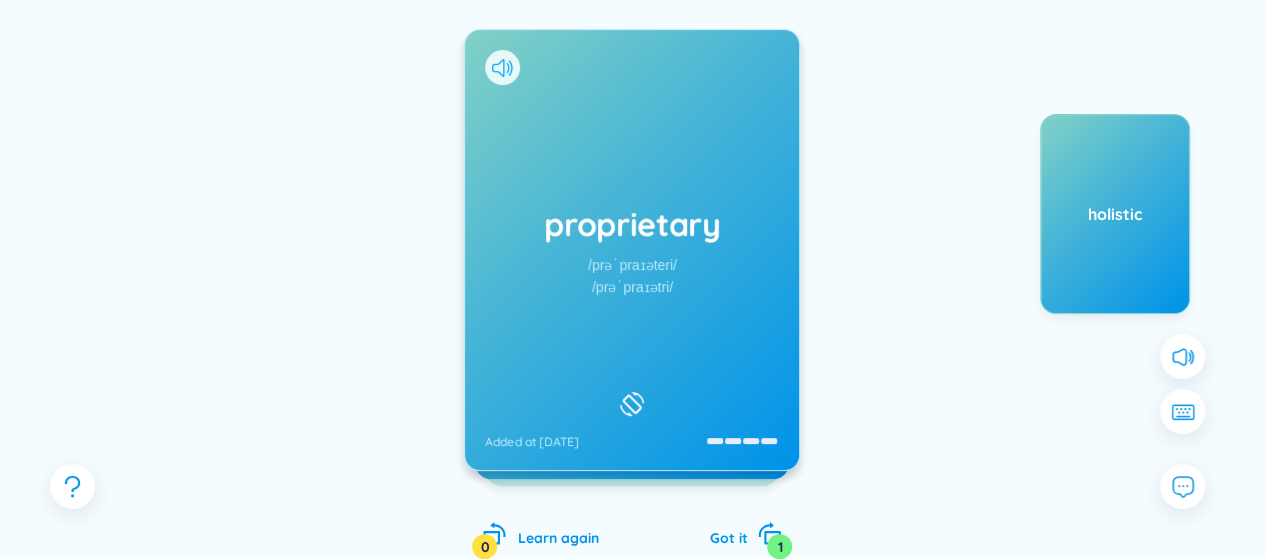 click 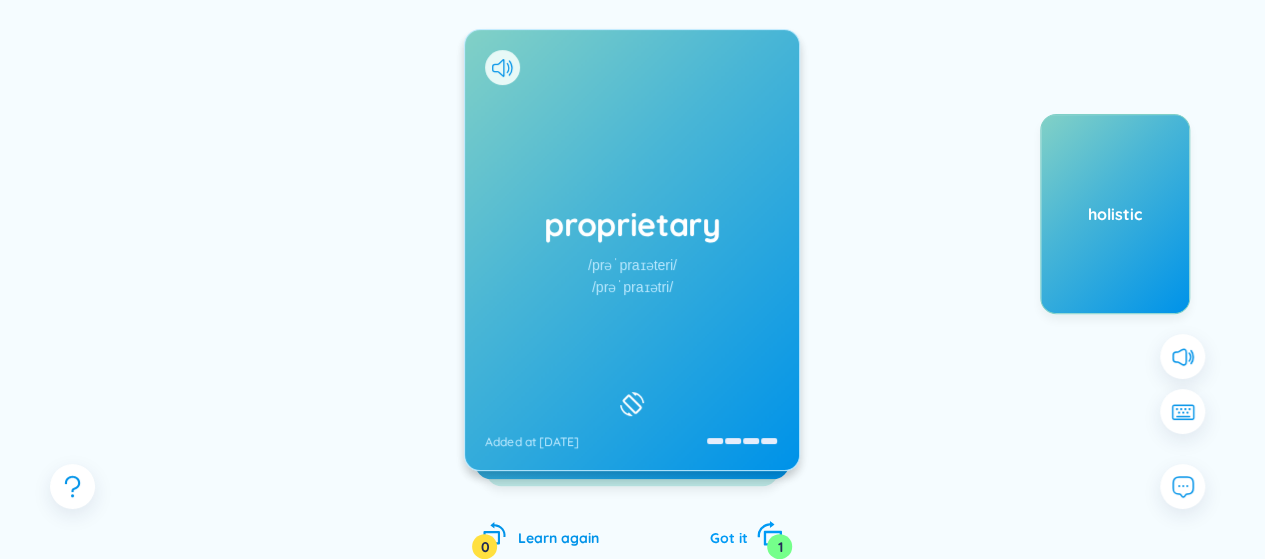 click on "1" at bounding box center (779, 546) 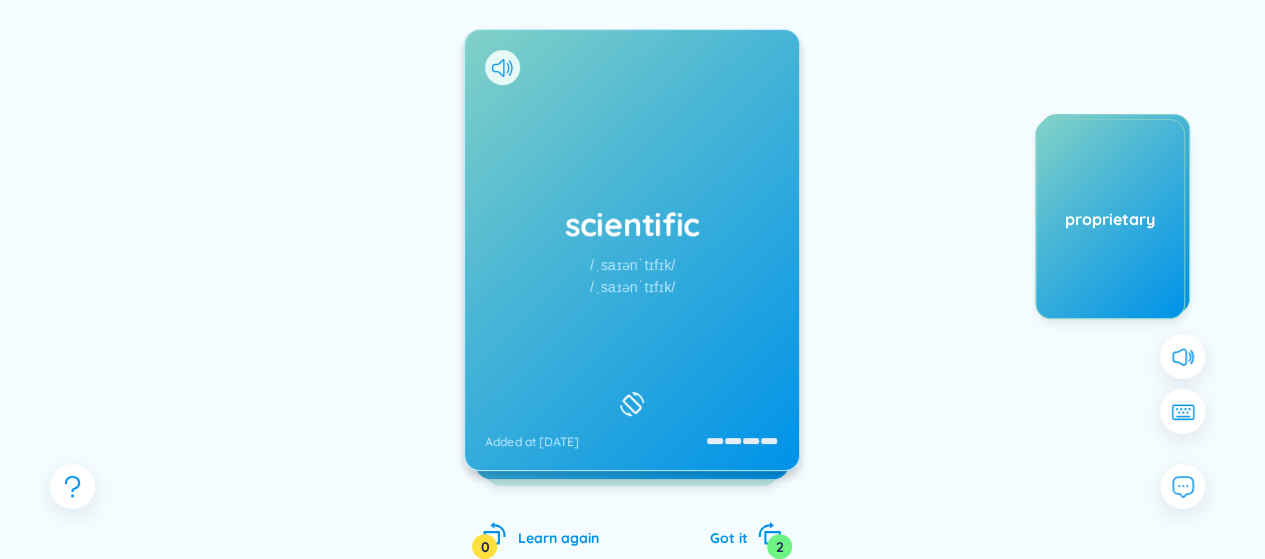 click at bounding box center (502, 67) 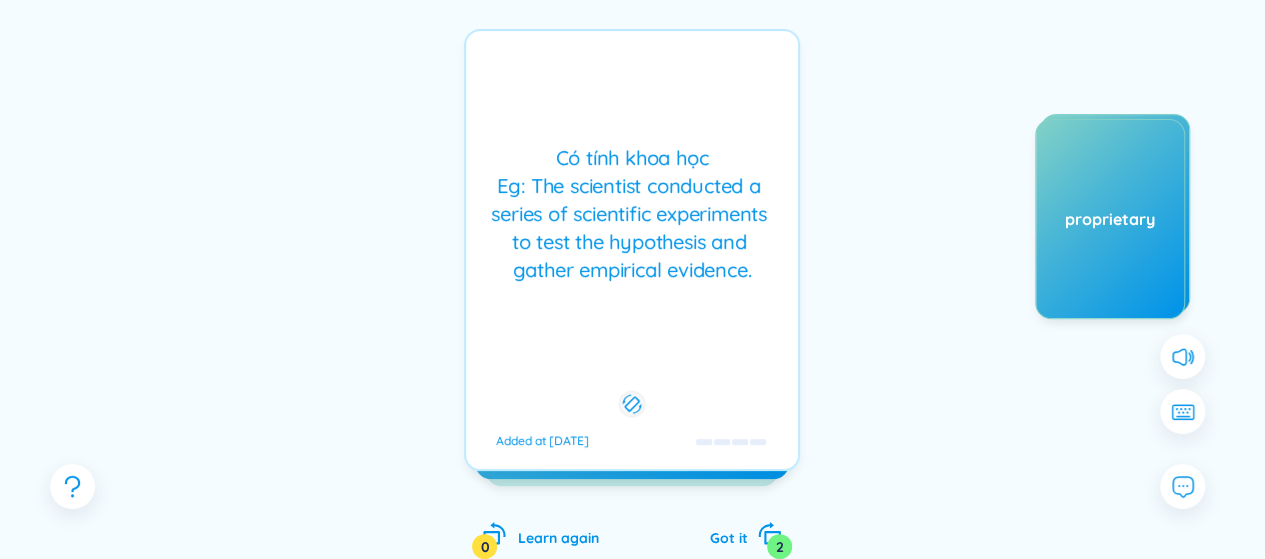 click 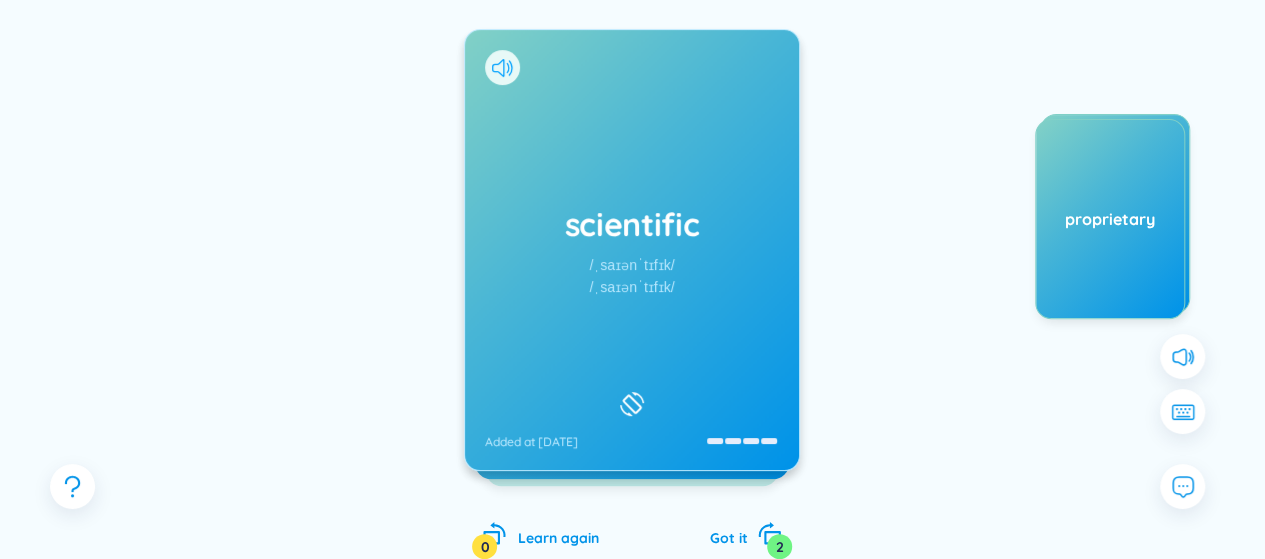 click 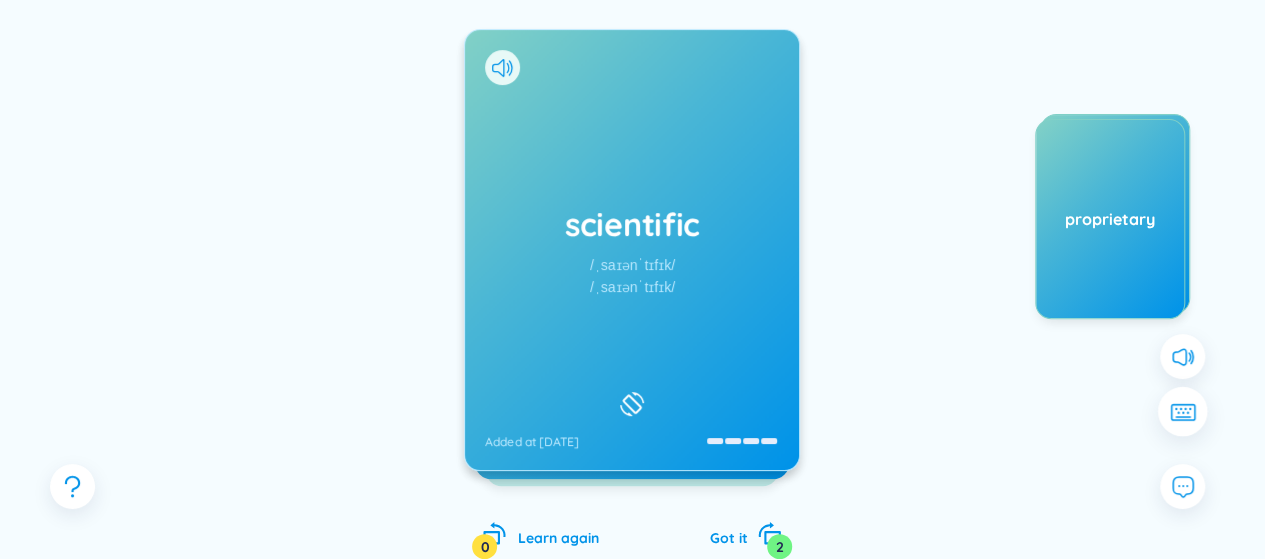 click at bounding box center [1183, 412] 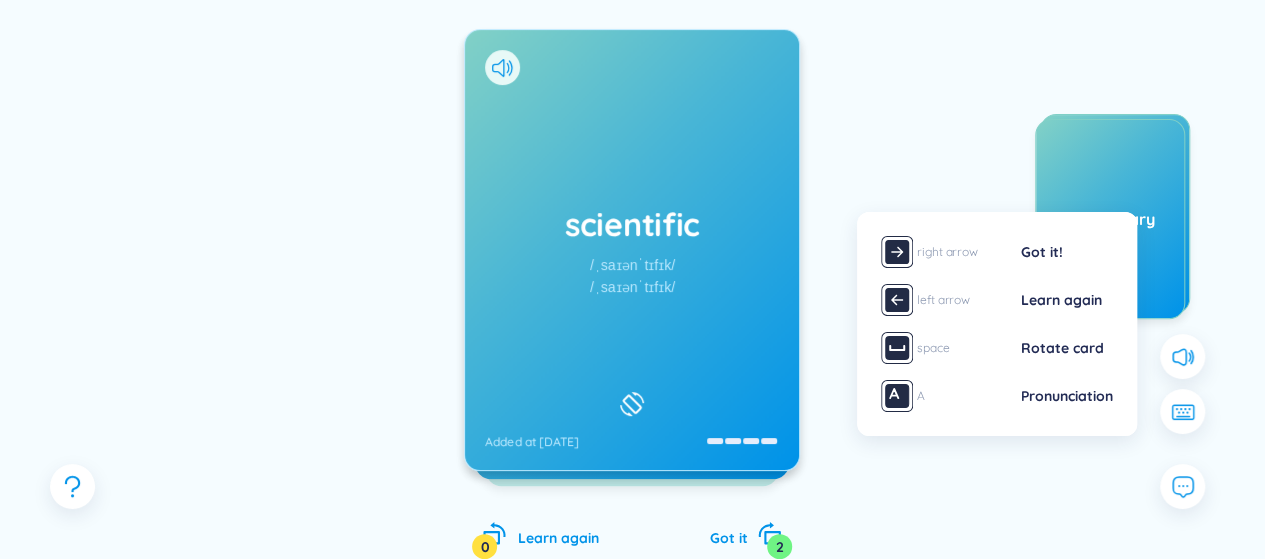 click on "Got it!" at bounding box center [1067, 252] 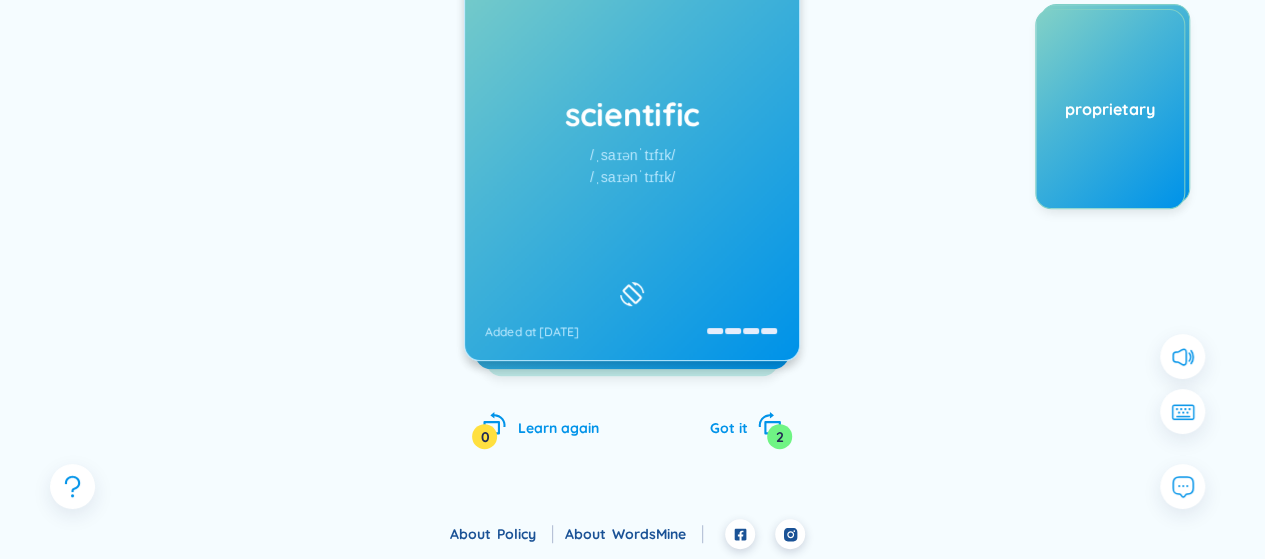 click at bounding box center [225, 204] 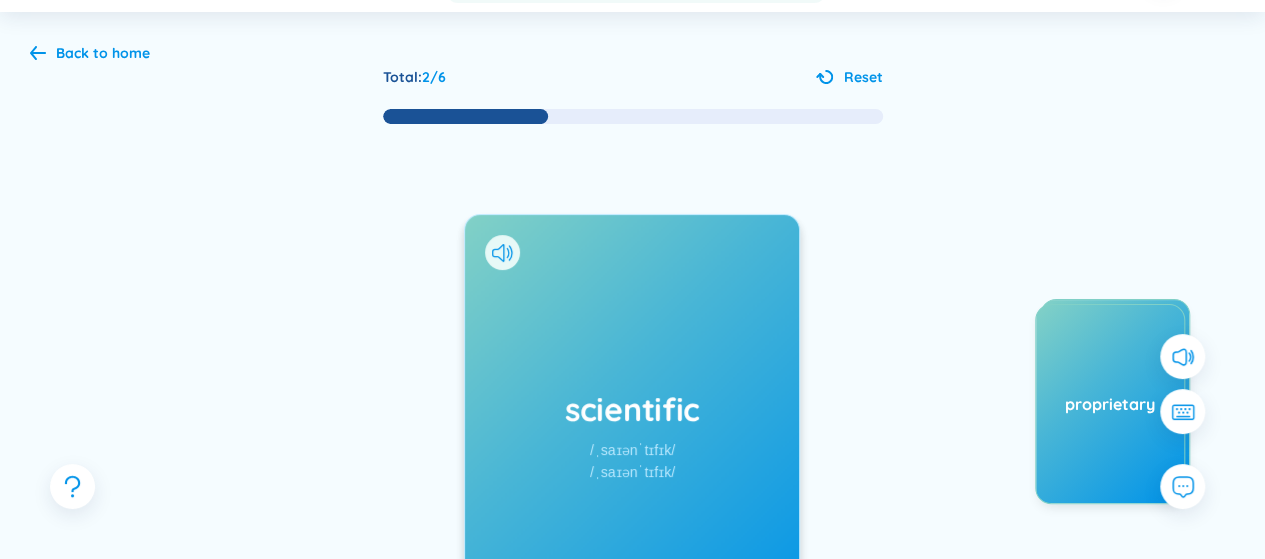 scroll, scrollTop: 54, scrollLeft: 0, axis: vertical 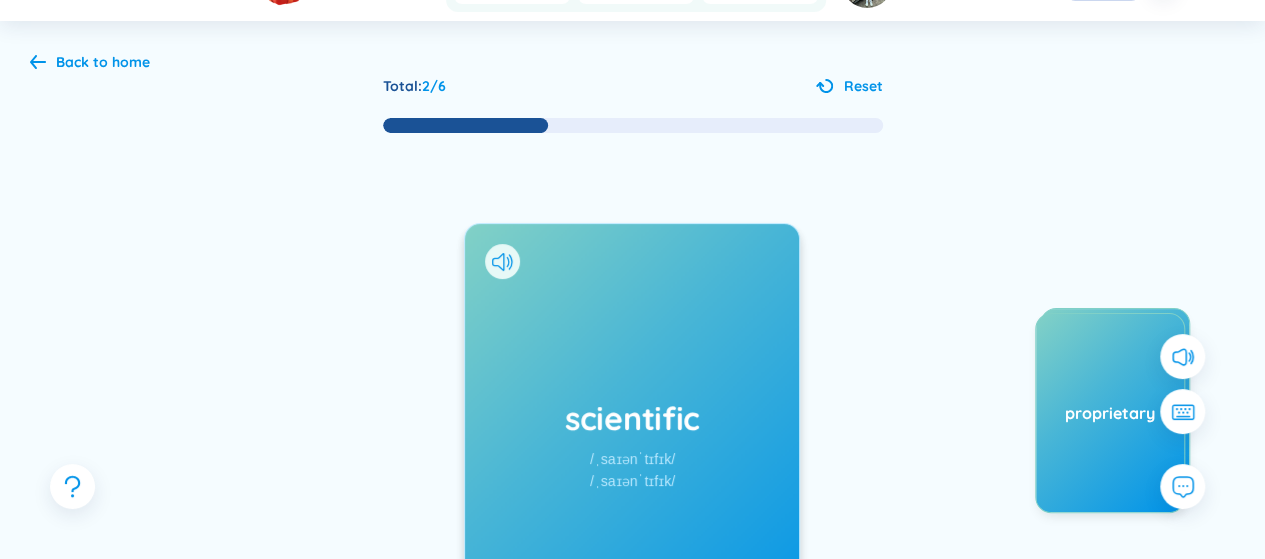click on "Back to home" at bounding box center [103, 62] 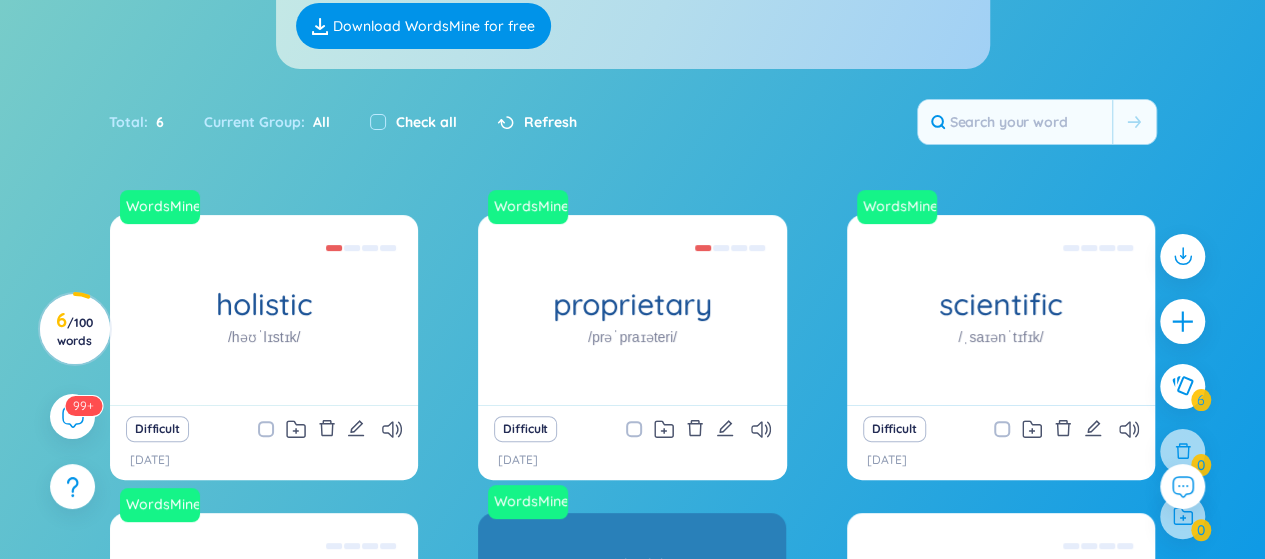 scroll, scrollTop: 0, scrollLeft: 0, axis: both 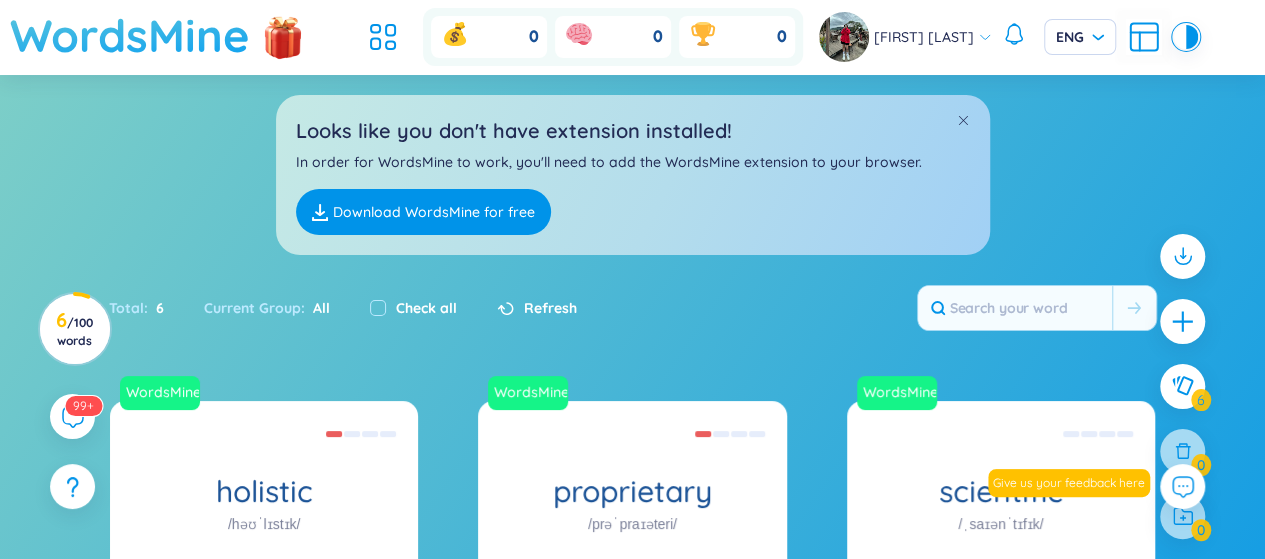 click on "WordsMine" at bounding box center (130, 35) 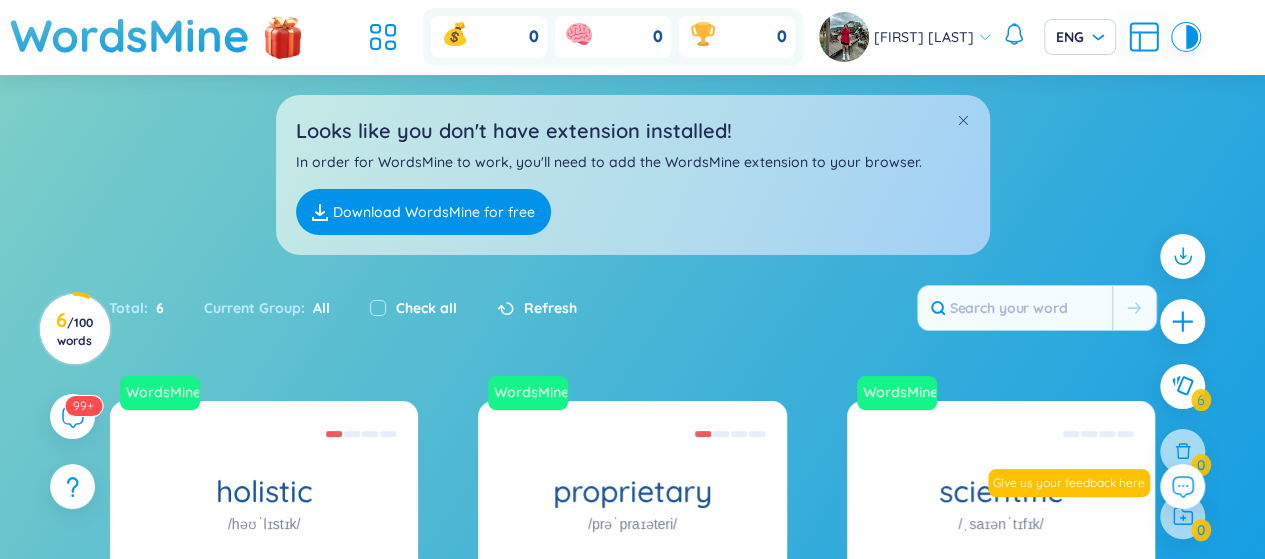 click on "Download WordsMine for free" at bounding box center (423, 212) 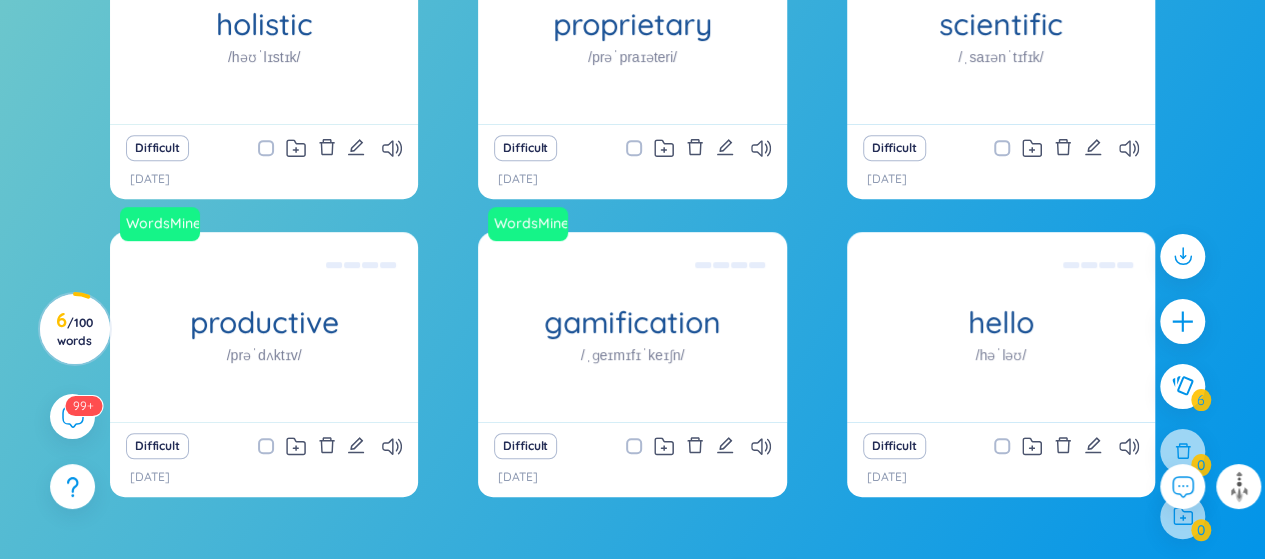 scroll, scrollTop: 0, scrollLeft: 0, axis: both 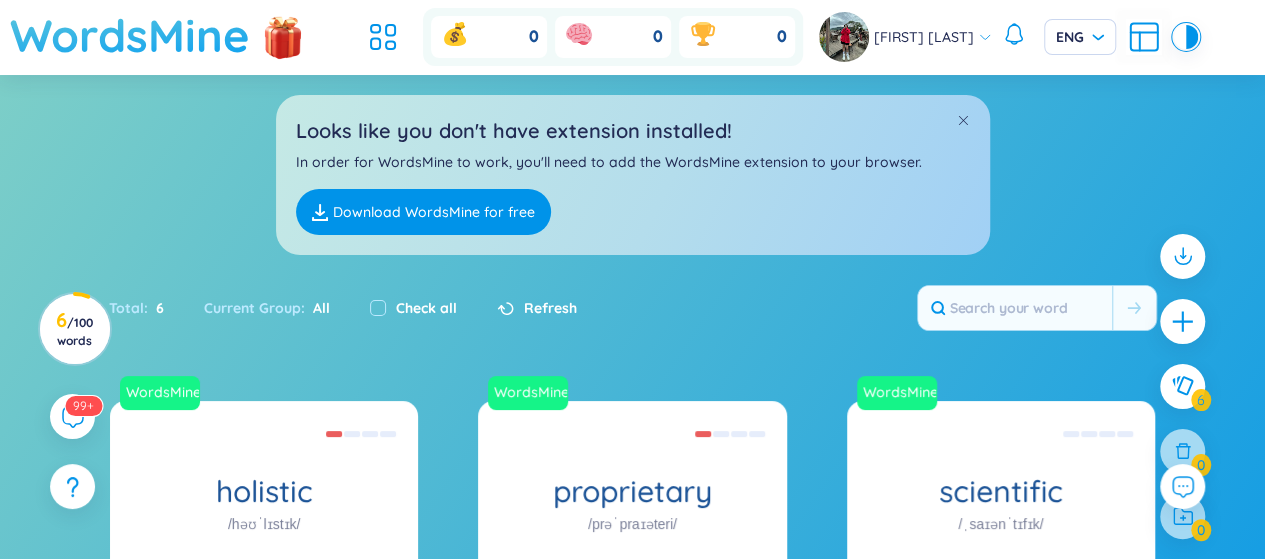 click on "WordsMine" at bounding box center [130, 35] 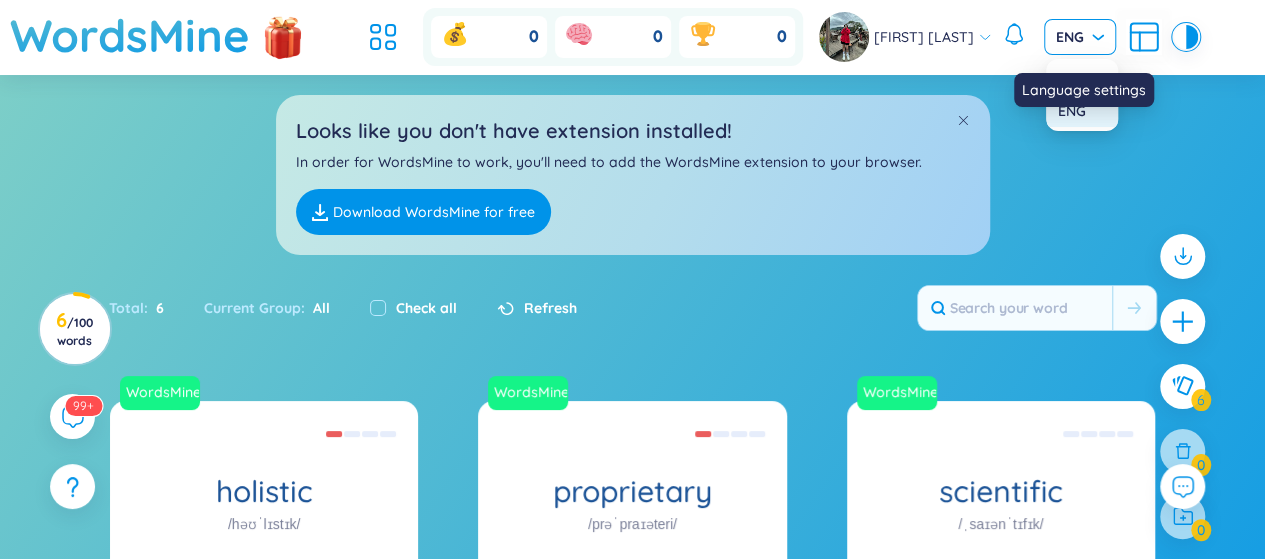 click on "ENG" at bounding box center (1080, 37) 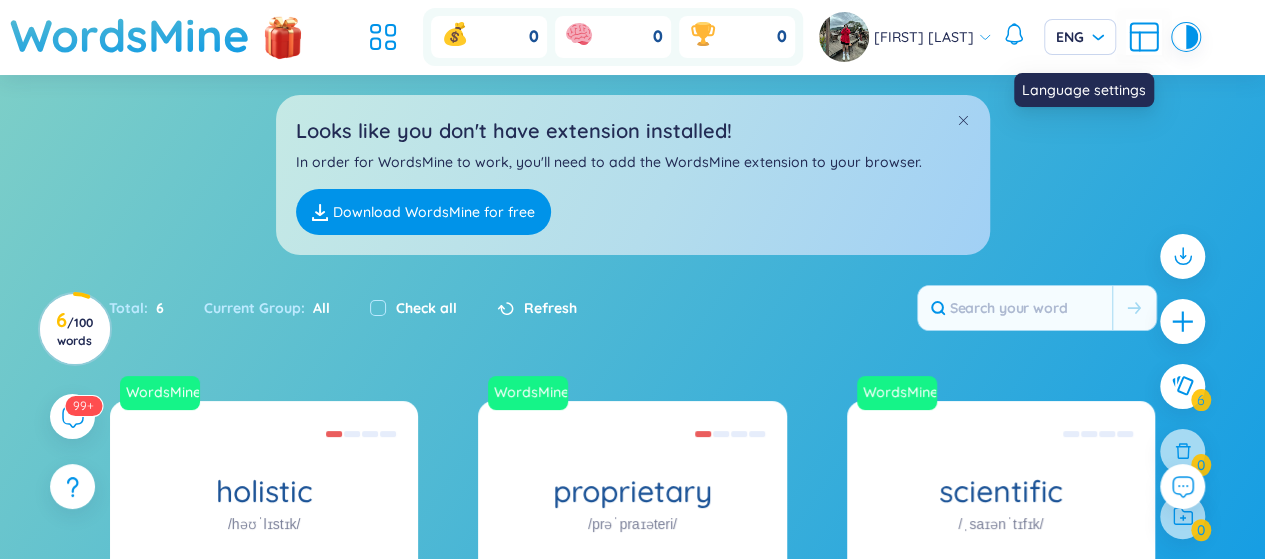 click on "Language settings" at bounding box center [1084, 90] 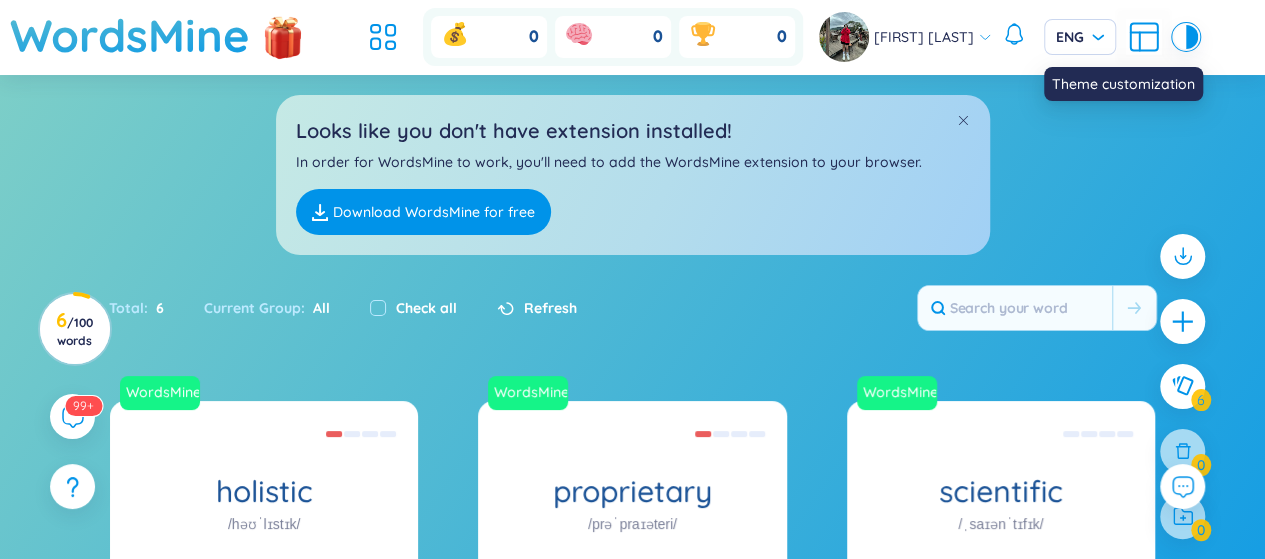 click at bounding box center [1180, 37] 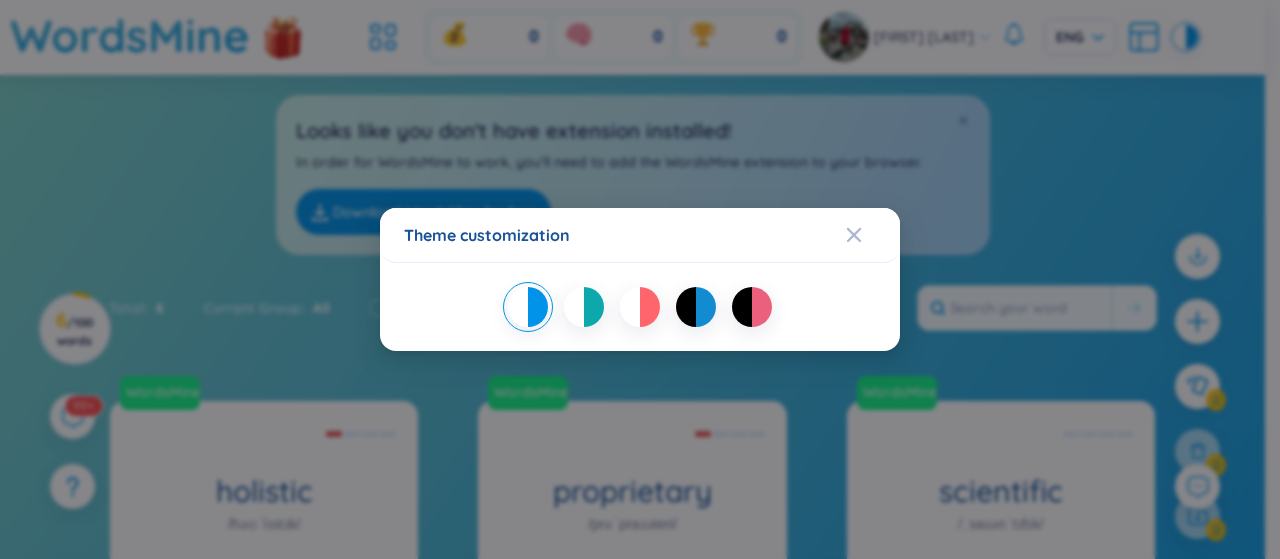 click at bounding box center (686, 307) 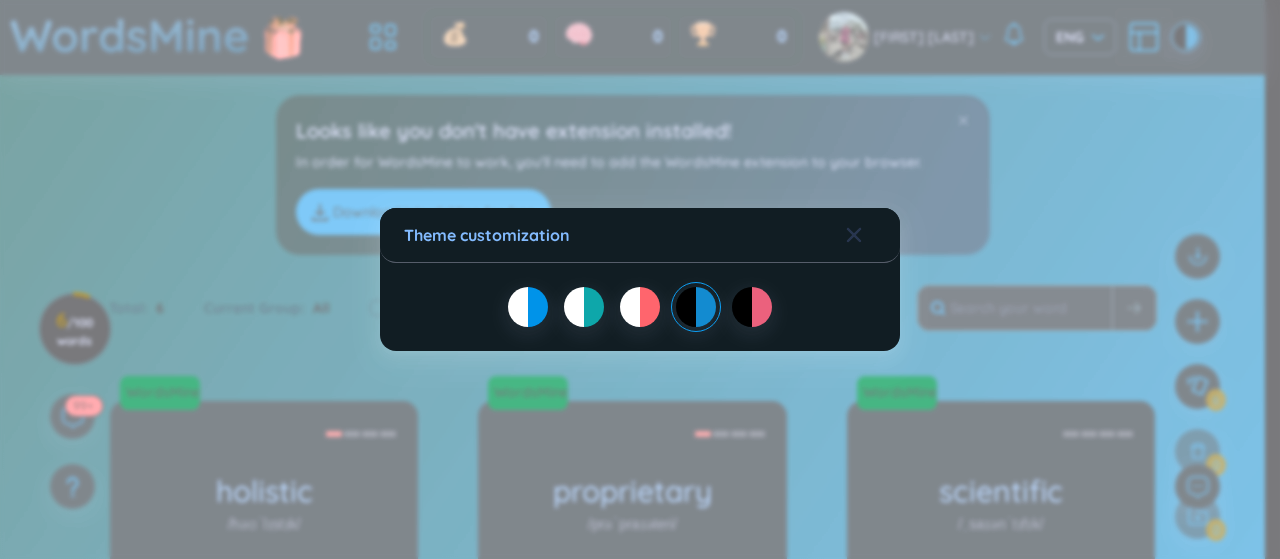 click 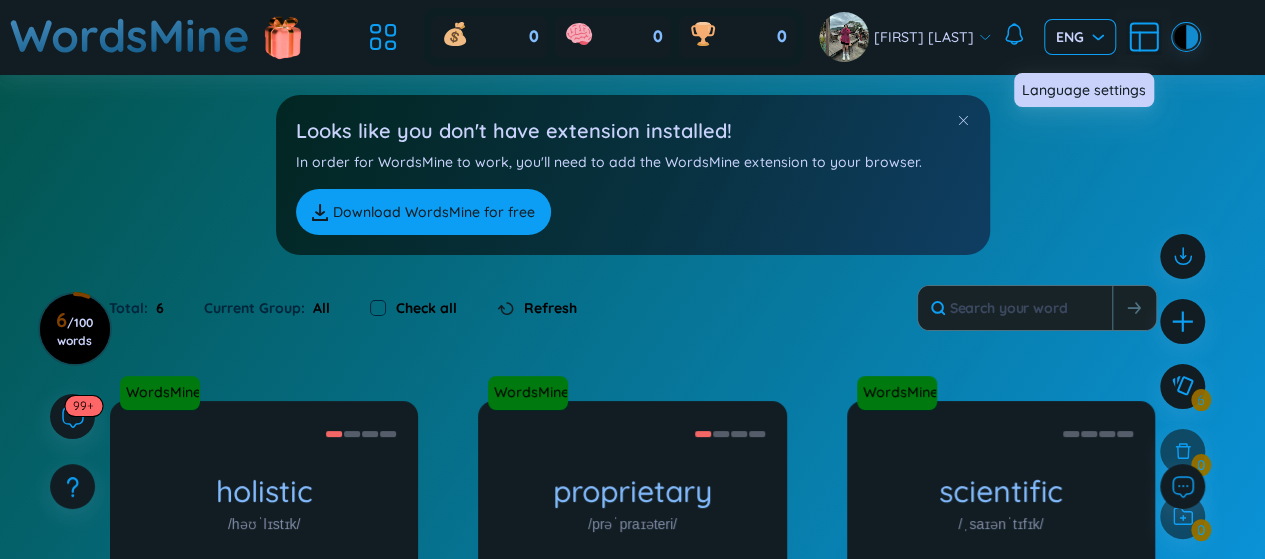 click on "ENG" at bounding box center (1080, 37) 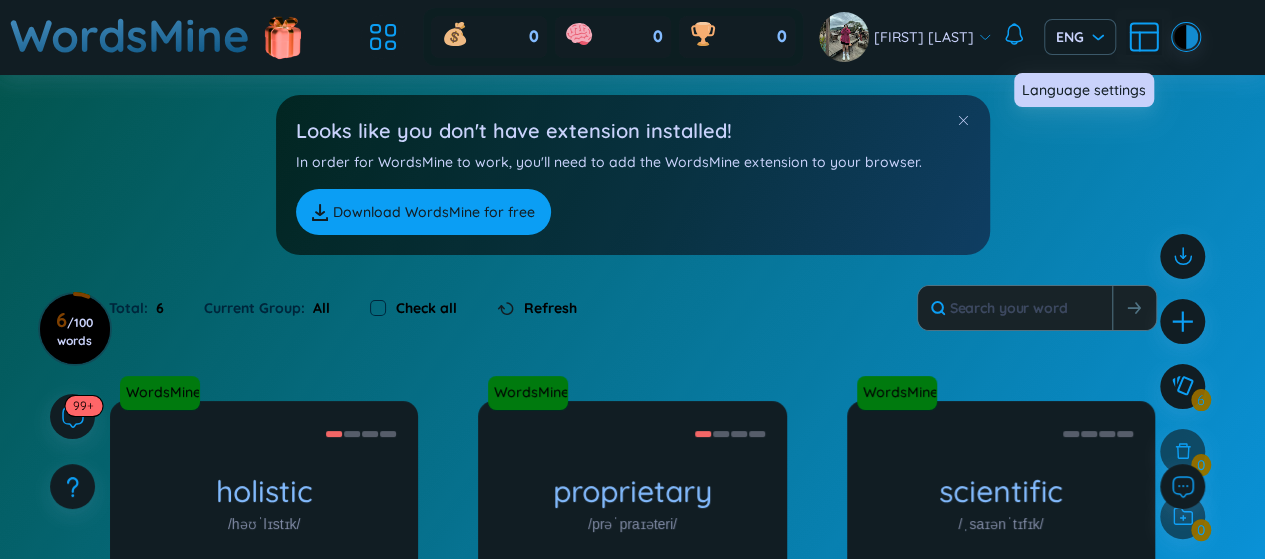 click on "Language settings" at bounding box center (1084, 90) 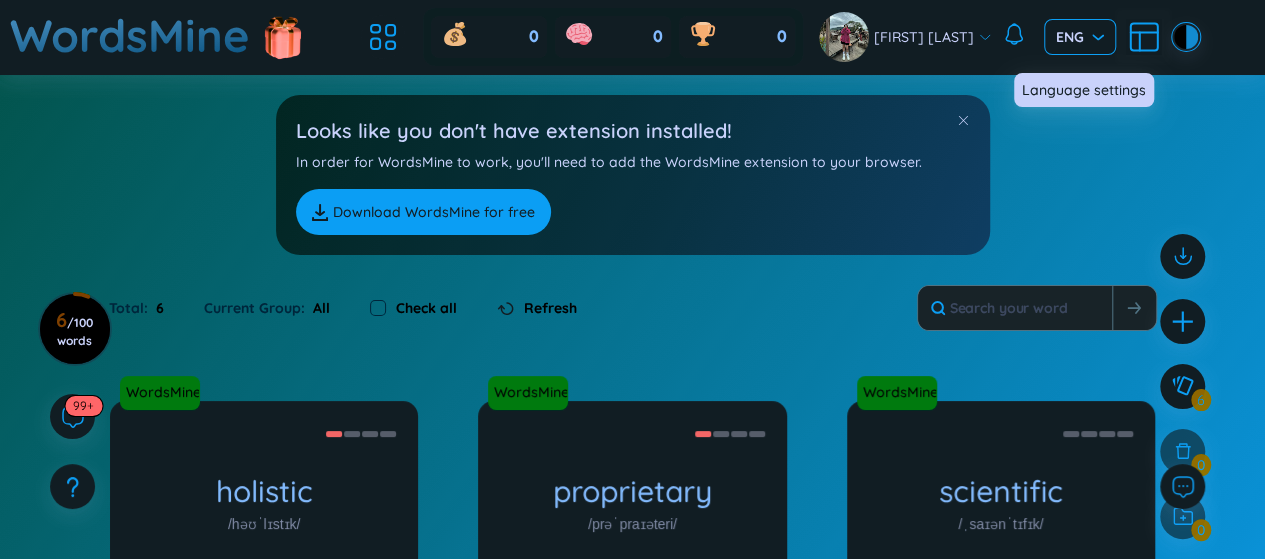 click on "ENG" at bounding box center [1080, 37] 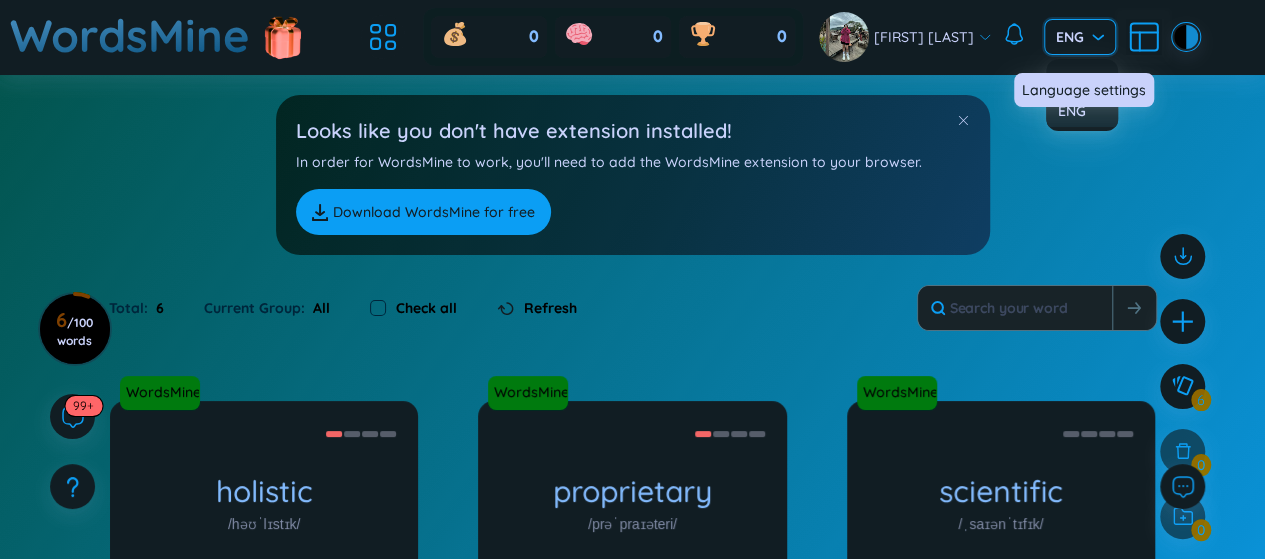 click on "ENG" at bounding box center [1082, 111] 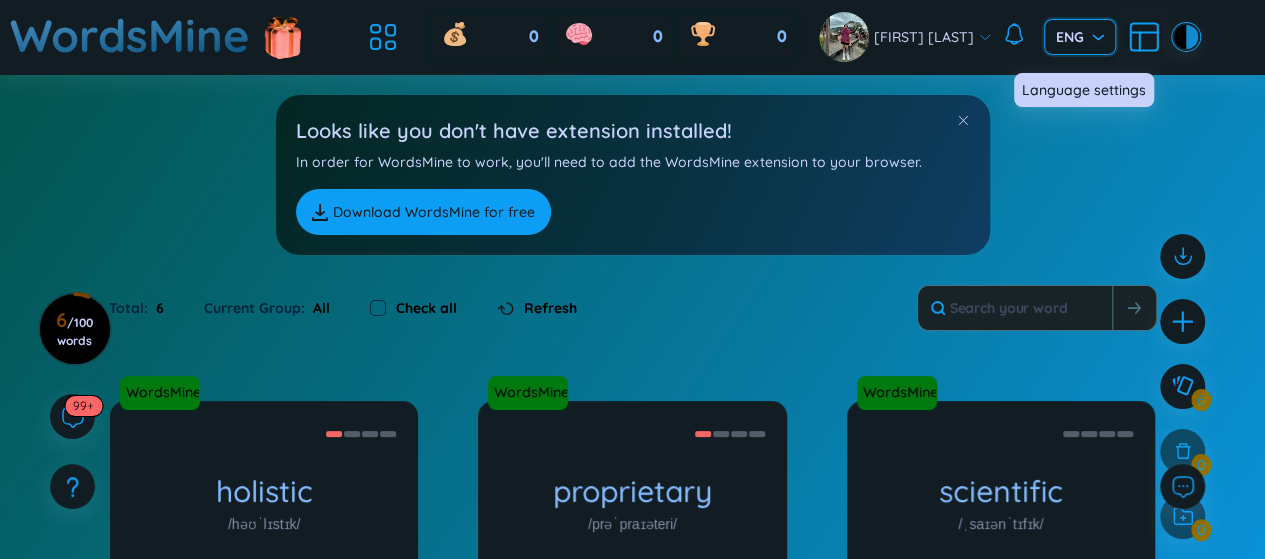 click on "ENG" at bounding box center [1080, 37] 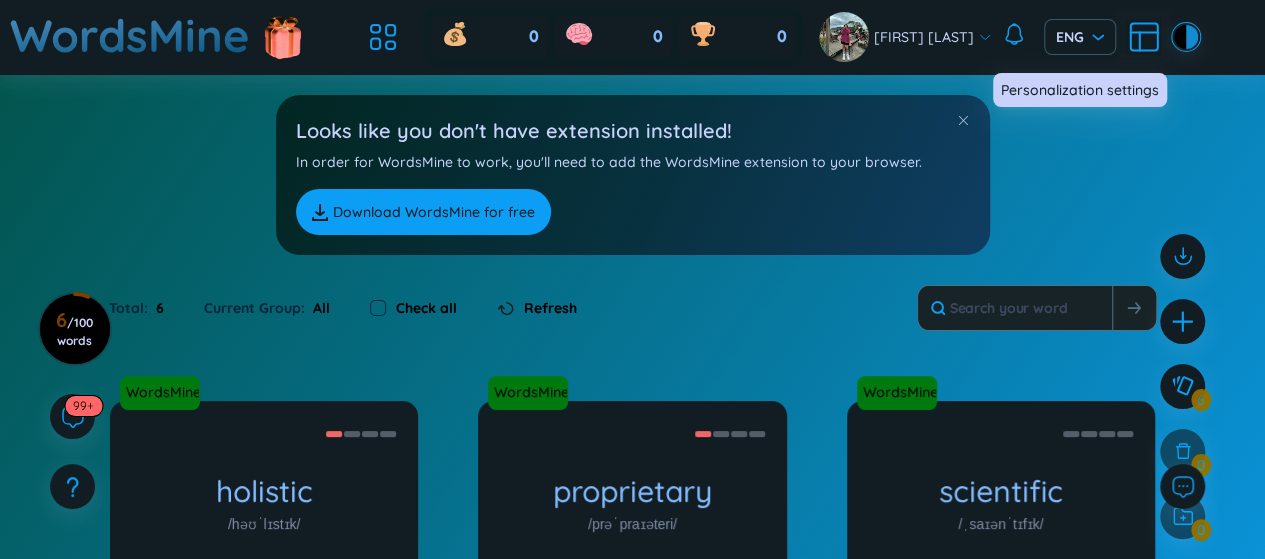 click 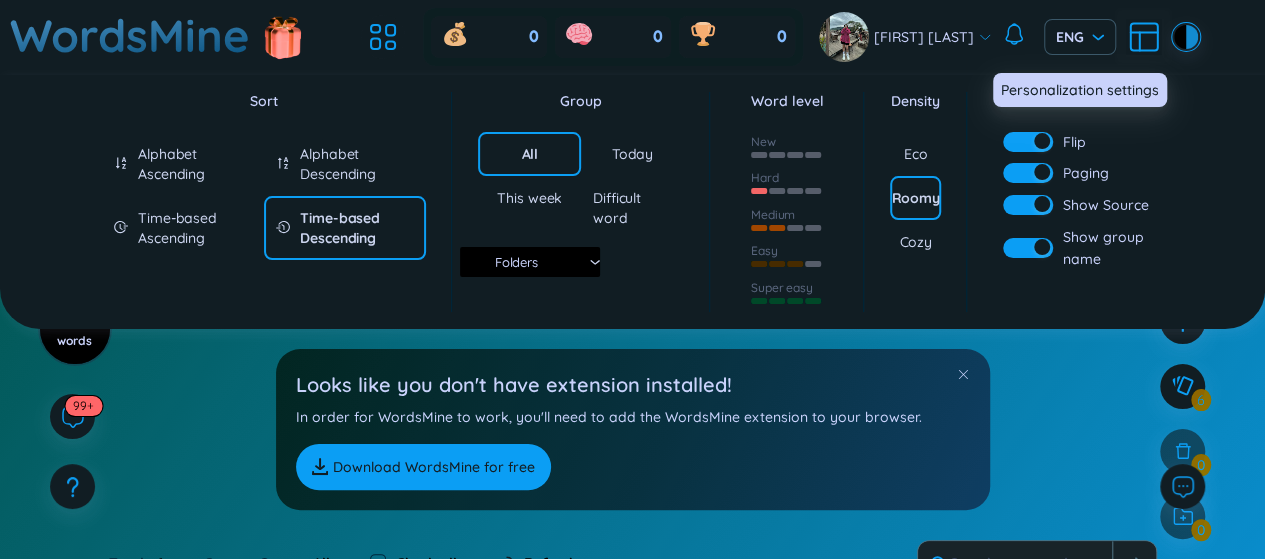 click 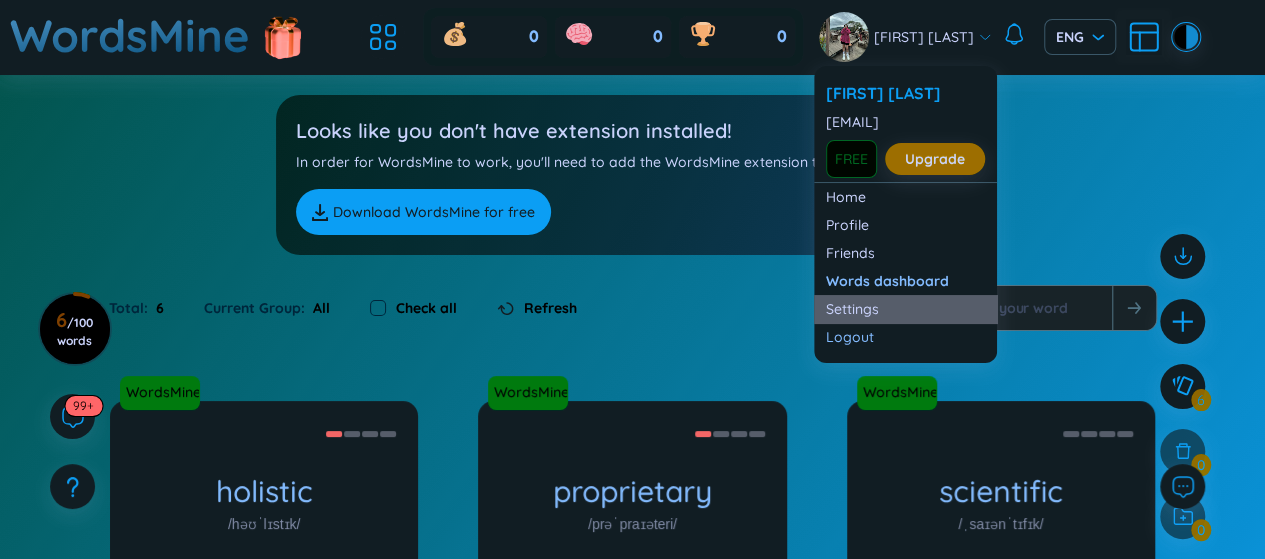 click on "Settings" at bounding box center (905, 309) 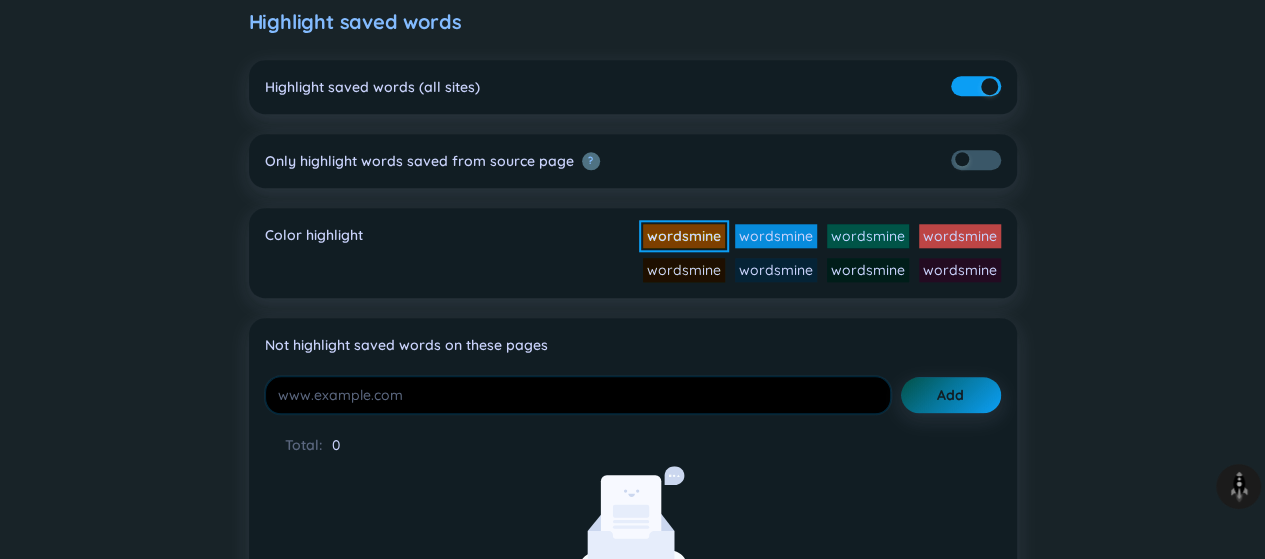 scroll, scrollTop: 915, scrollLeft: 0, axis: vertical 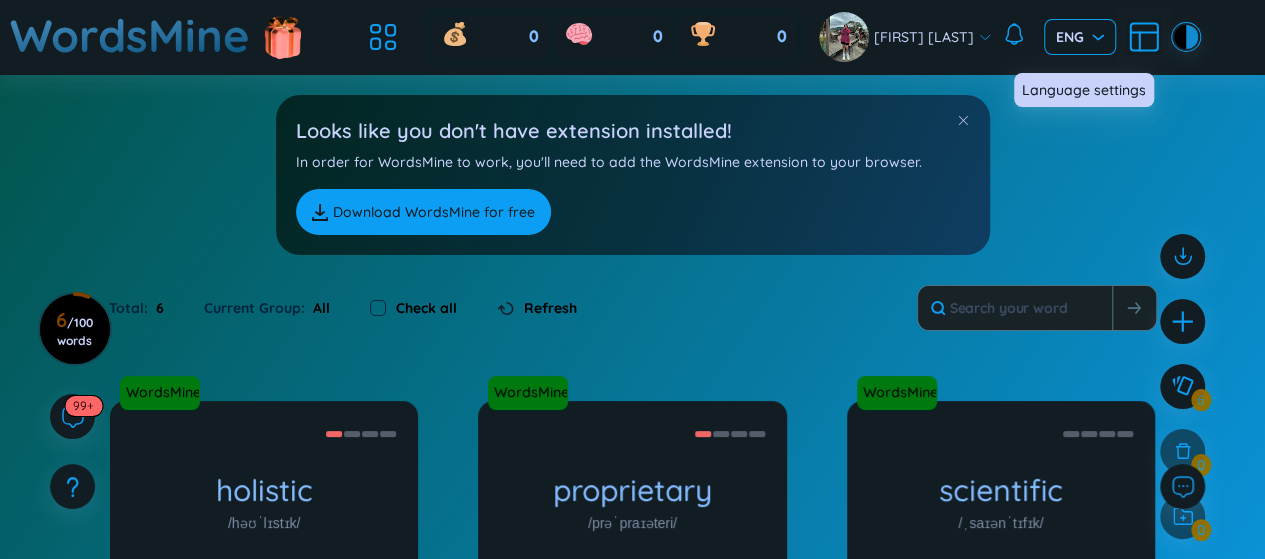 click on "ENG" at bounding box center (1080, 37) 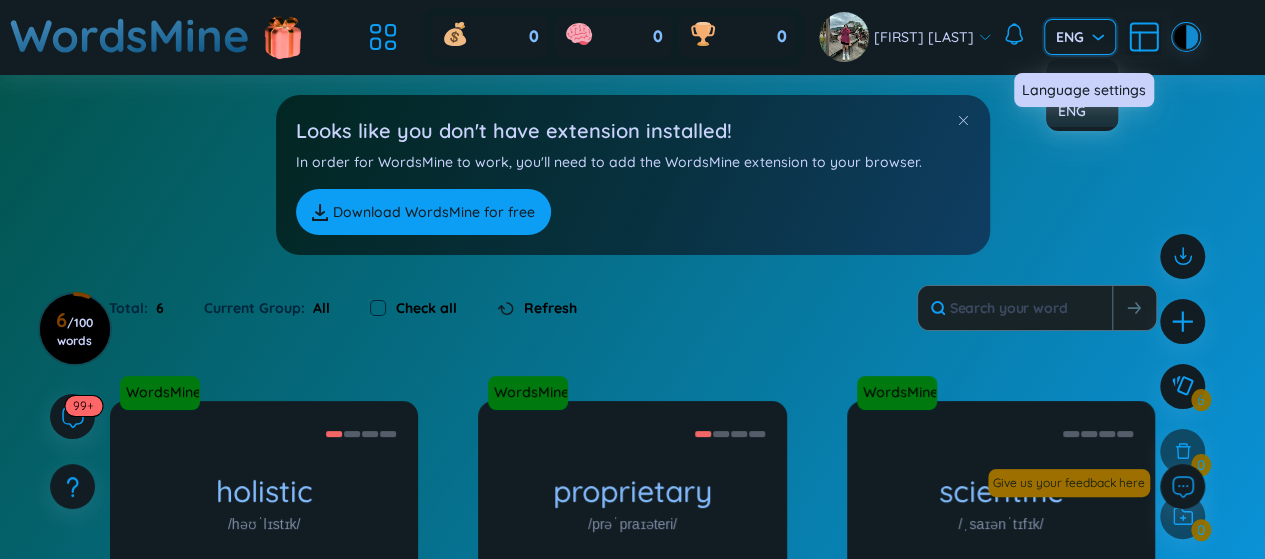 click on "ENG" at bounding box center (1080, 37) 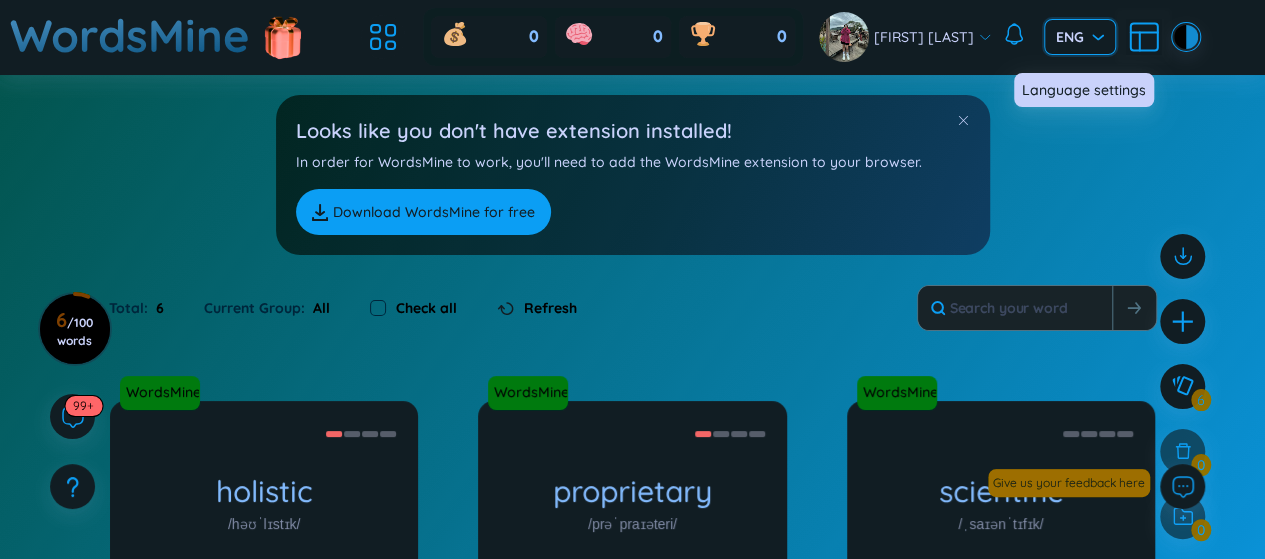 click on "ENG" at bounding box center [1080, 37] 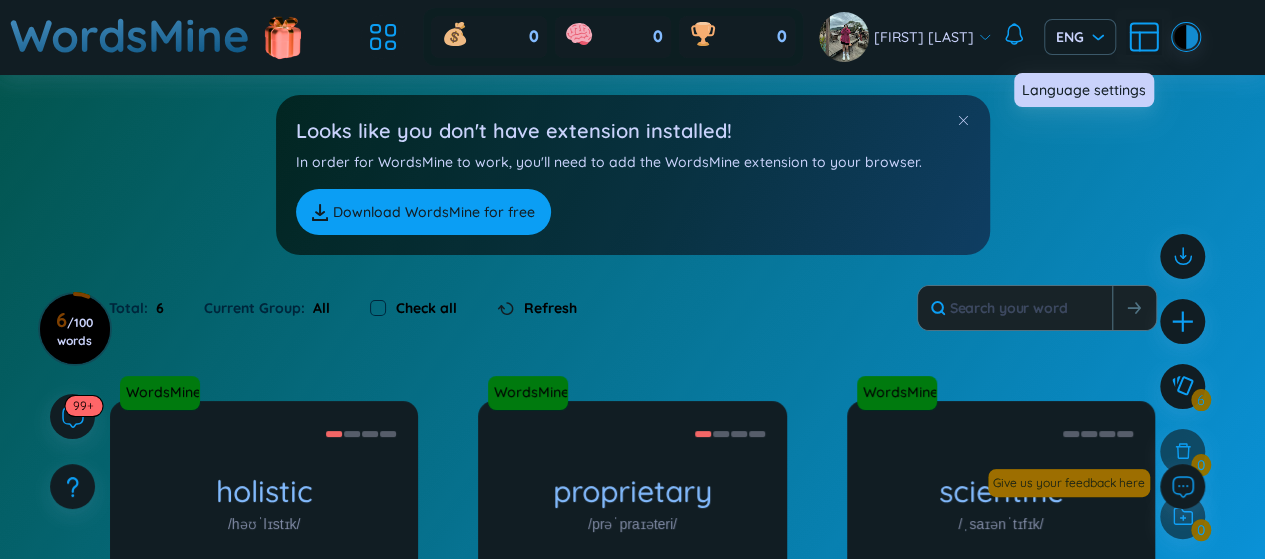 click on "Language settings" at bounding box center [1084, 90] 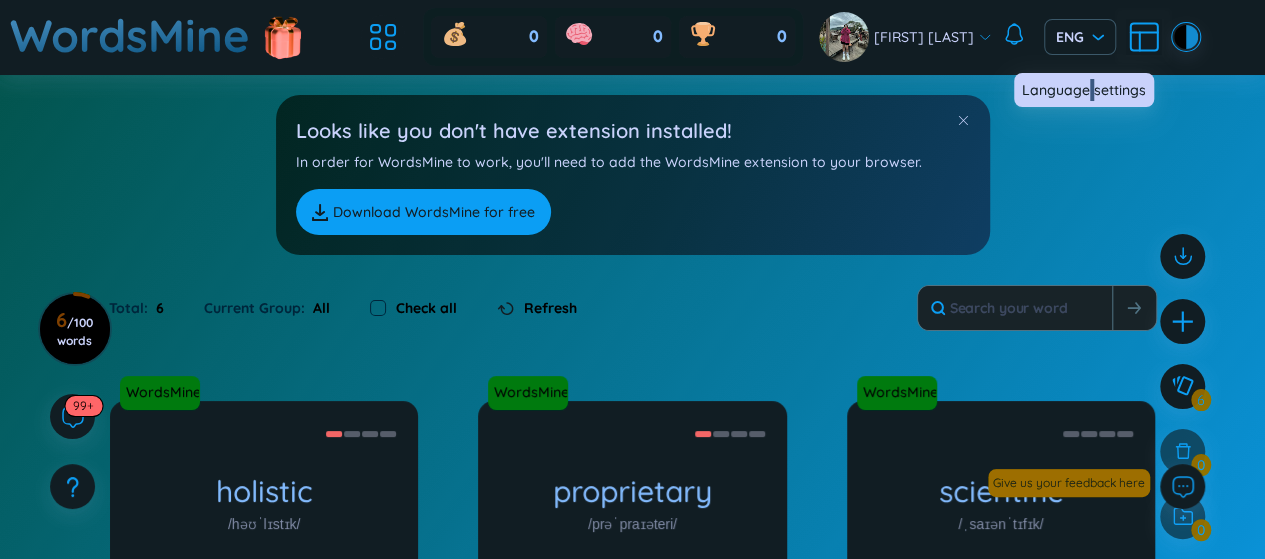 click on "Language settings" at bounding box center [1084, 90] 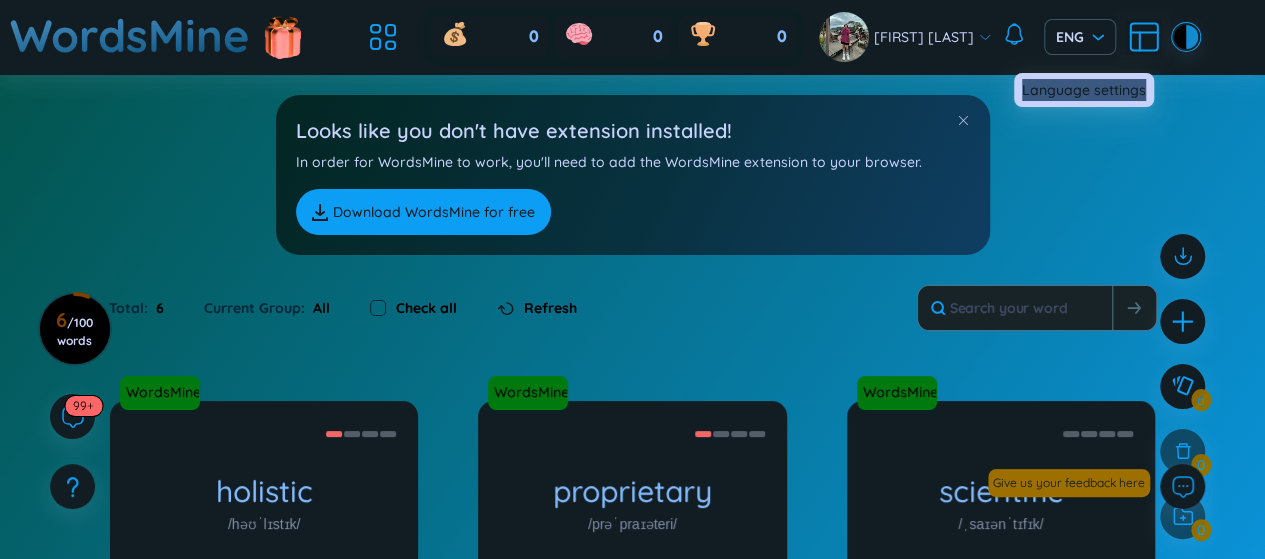 click on "Language settings" at bounding box center (1084, 90) 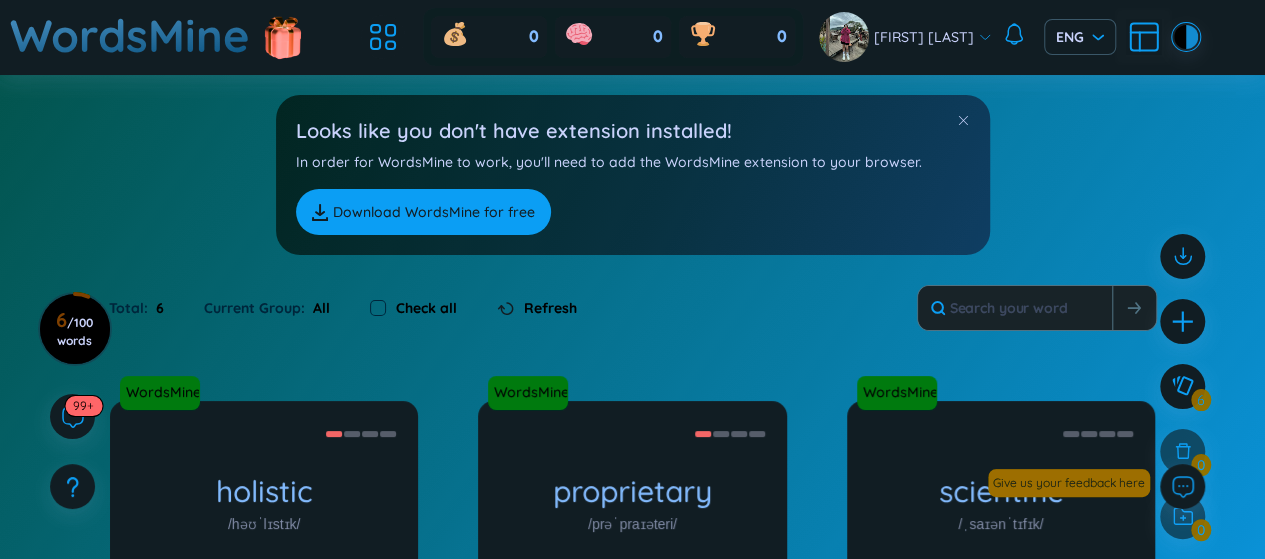 click on "Looks like you don't have extension installed! In order for WordsMine to work, you'll need to add the WordsMine extension to your browser.   Download WordsMine for free" at bounding box center (632, 165) 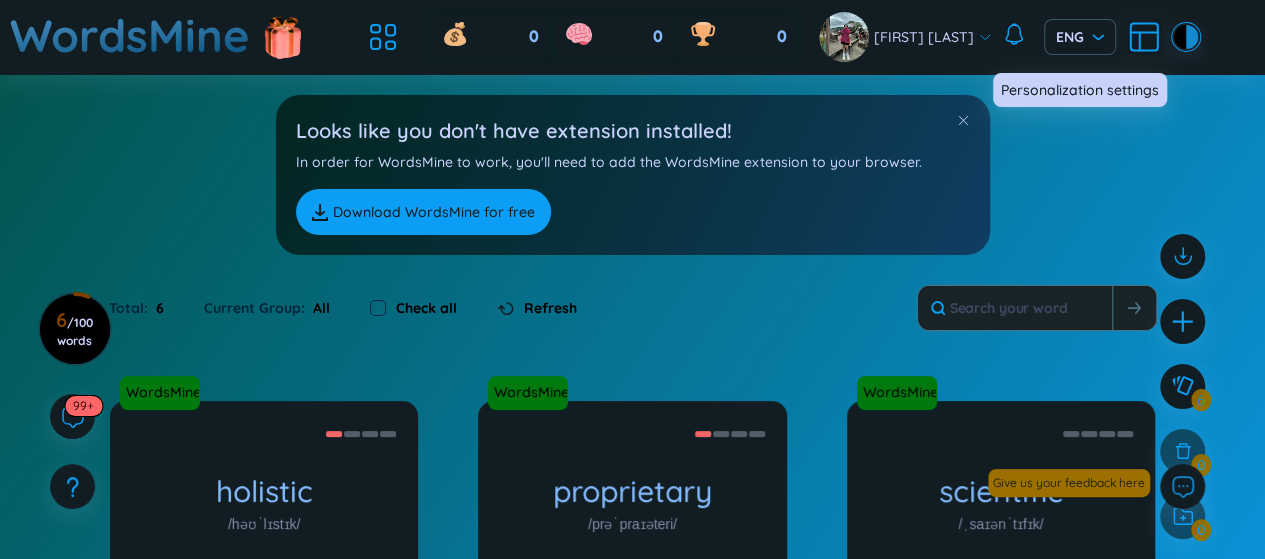 click 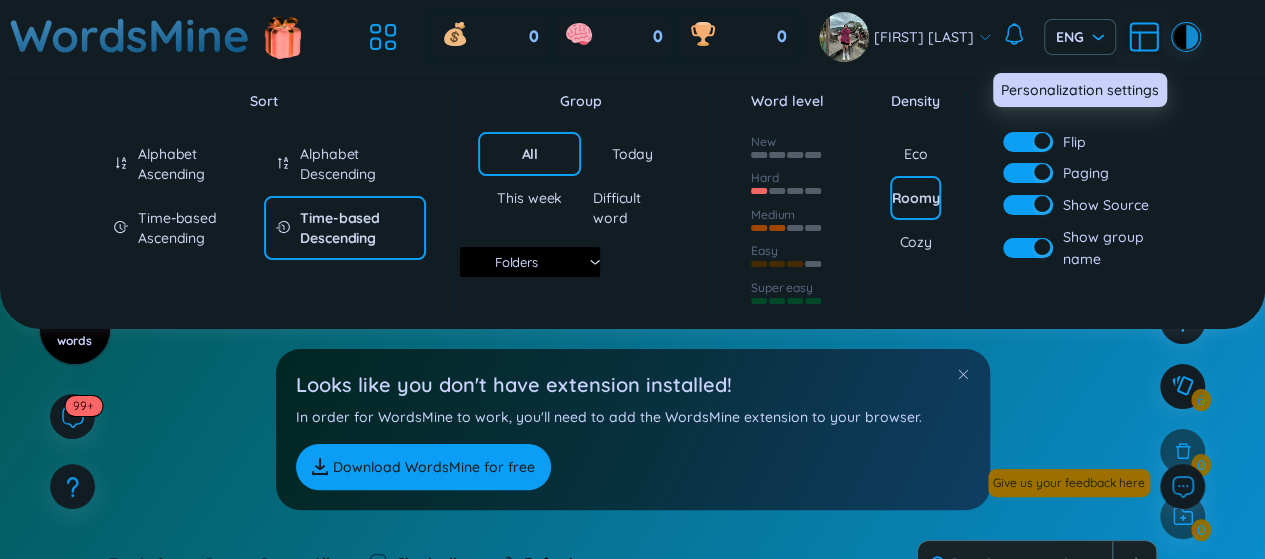 click 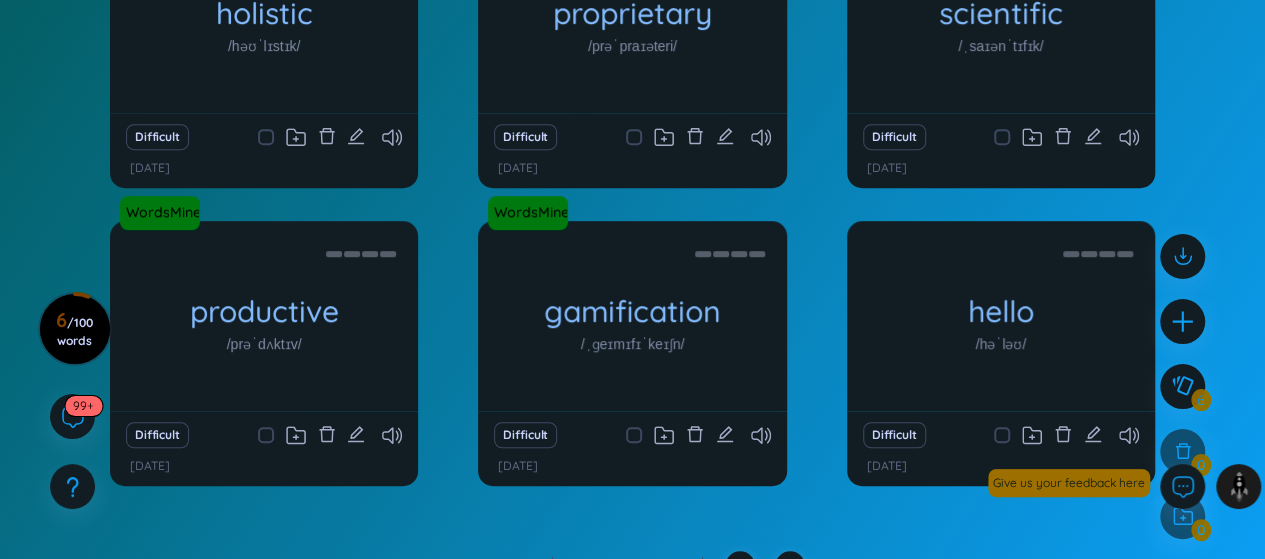 scroll, scrollTop: 509, scrollLeft: 0, axis: vertical 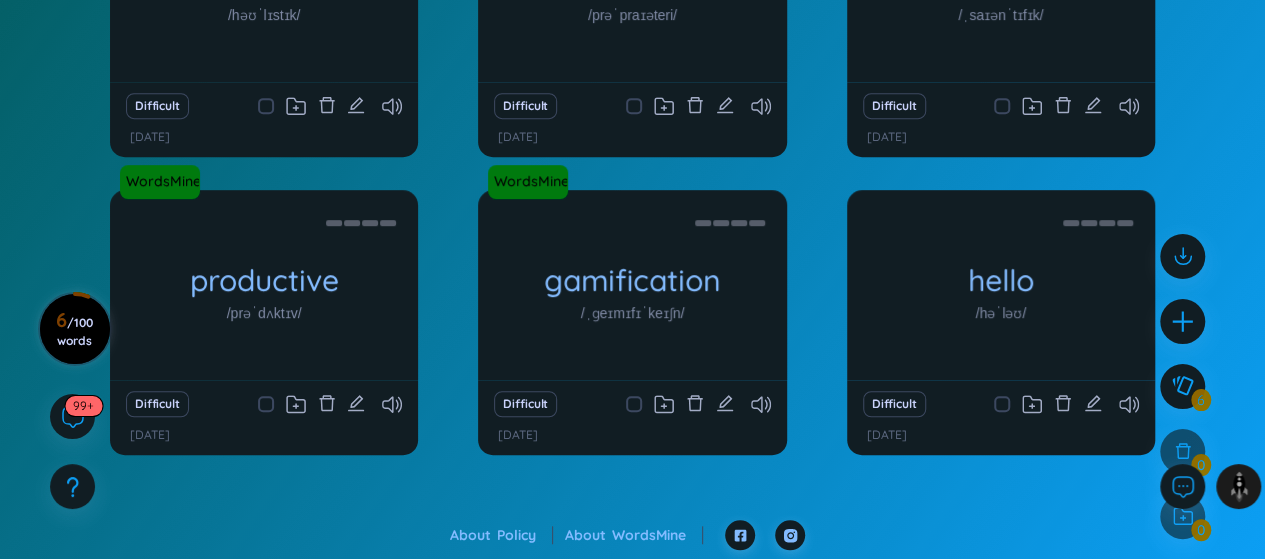 click on "/ 100   words" at bounding box center [75, 331] 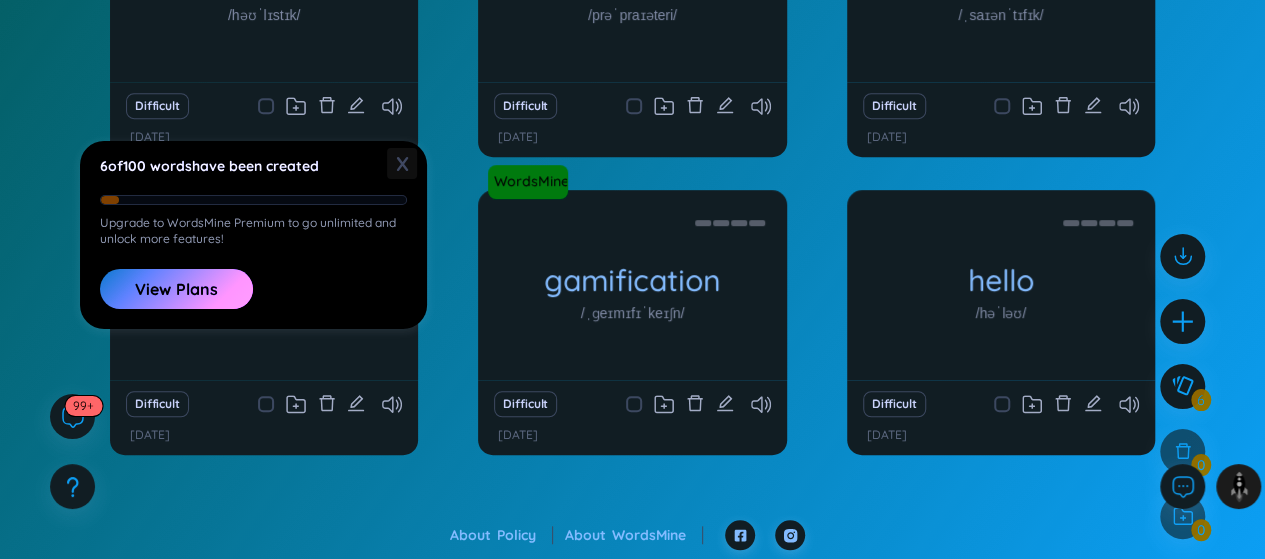 click on "X" at bounding box center (402, 163) 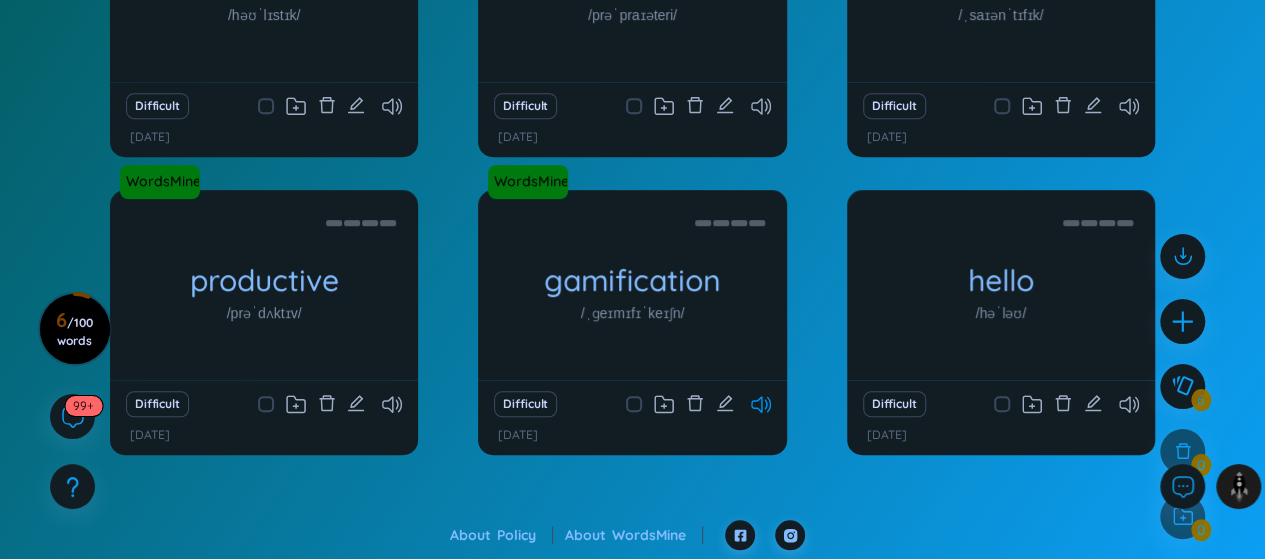 click 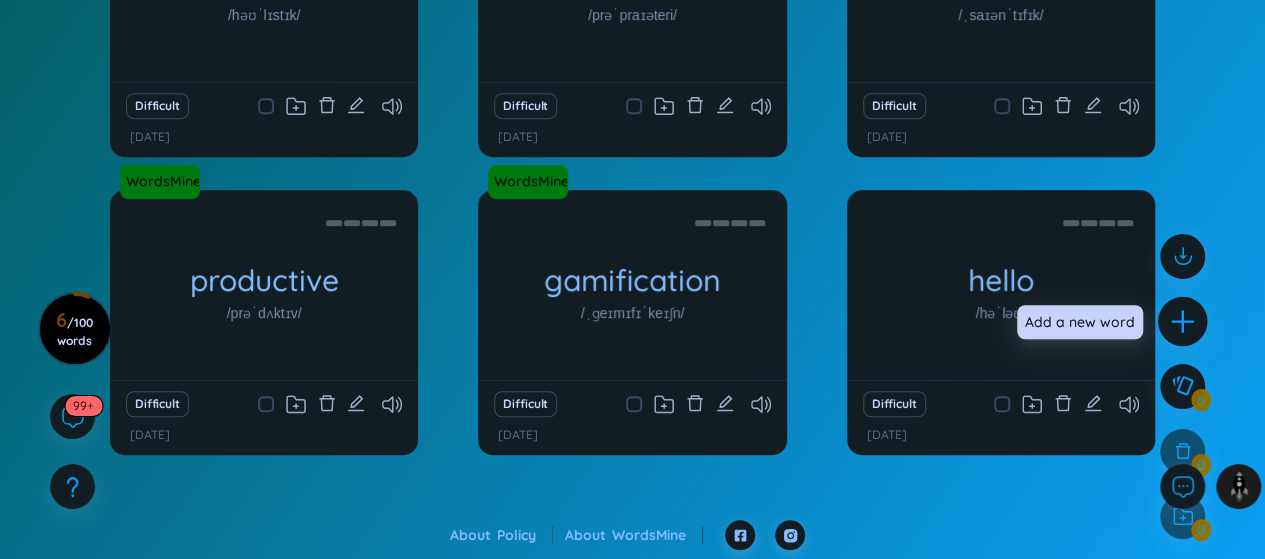 click at bounding box center [1183, 321] 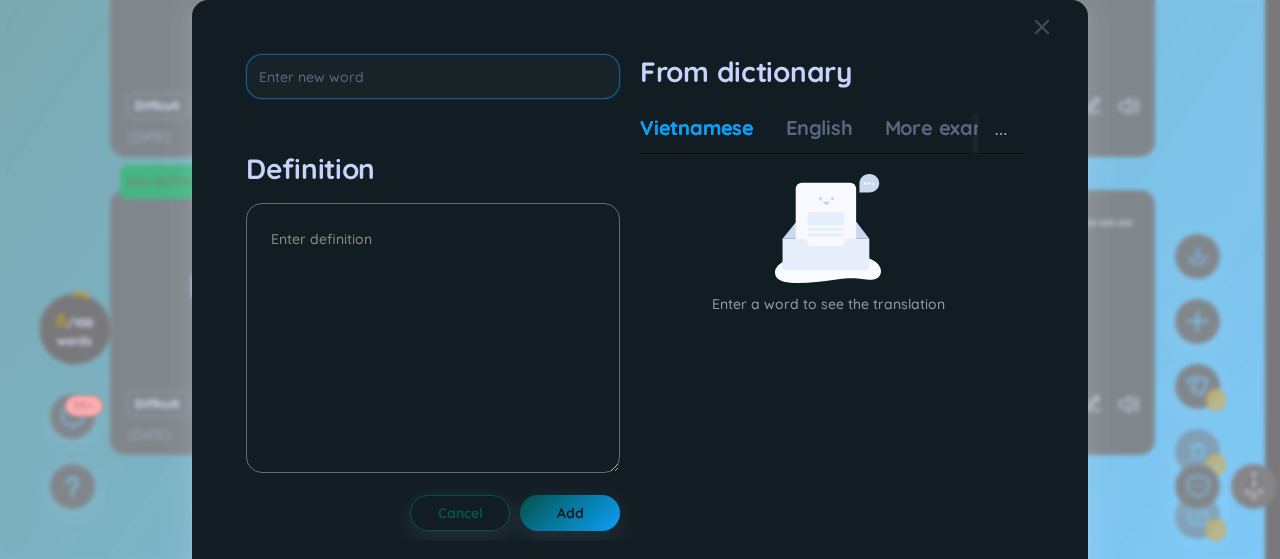 click at bounding box center (433, 76) 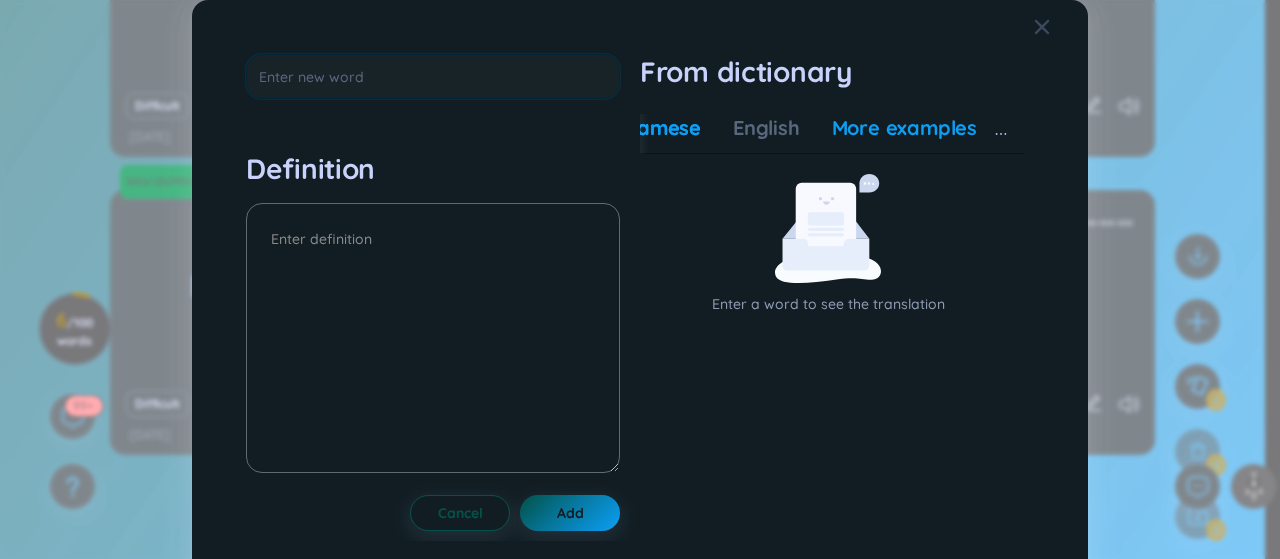 click on "More examples" at bounding box center [904, 128] 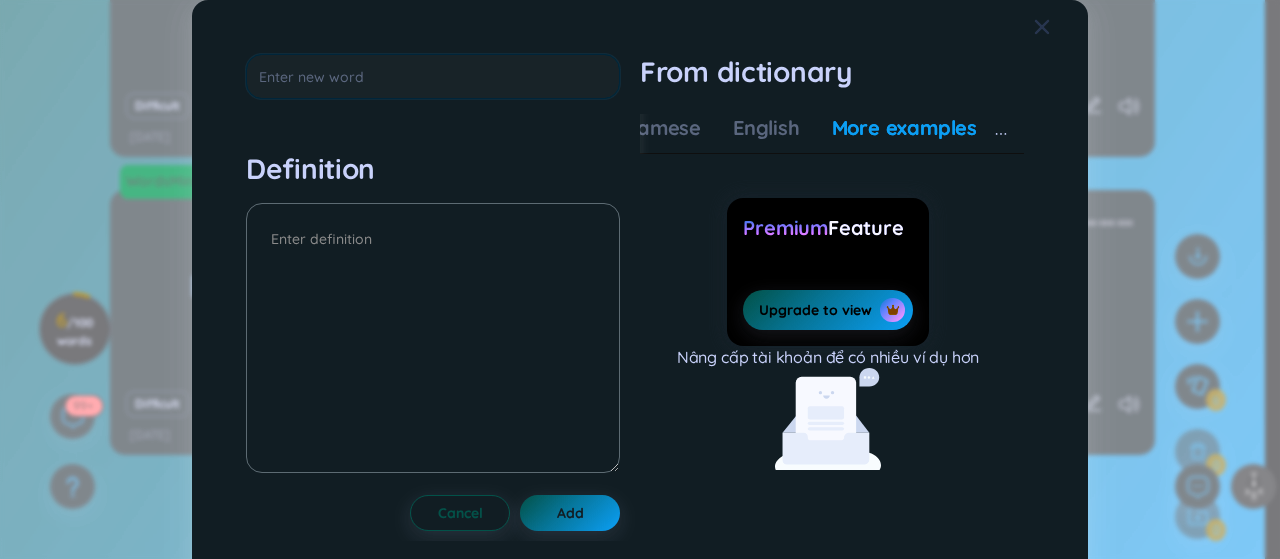 click 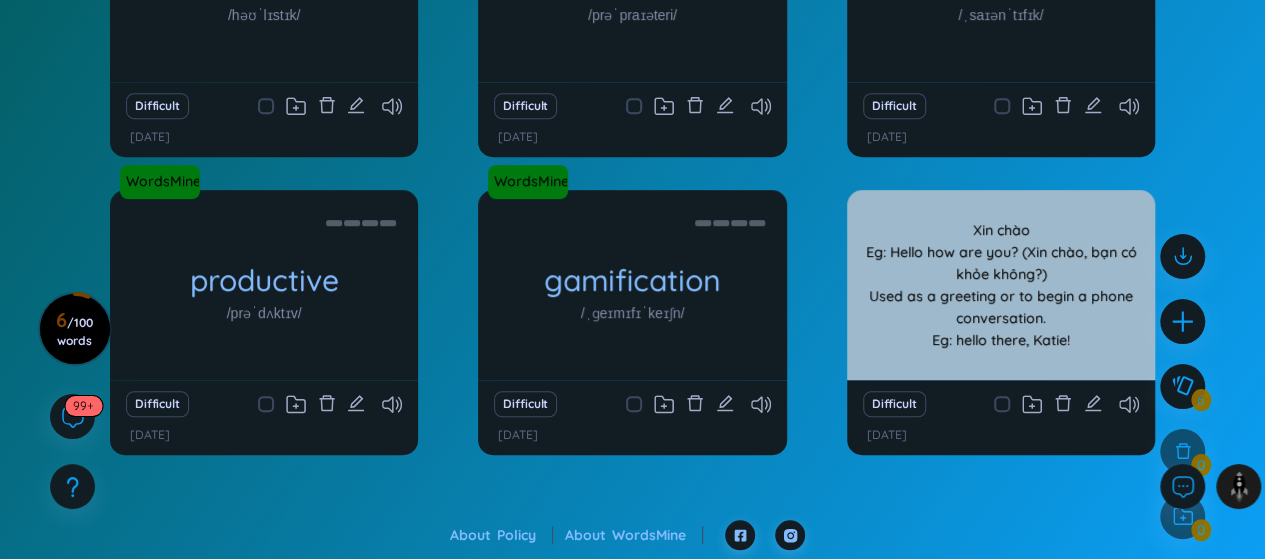 scroll, scrollTop: 0, scrollLeft: 0, axis: both 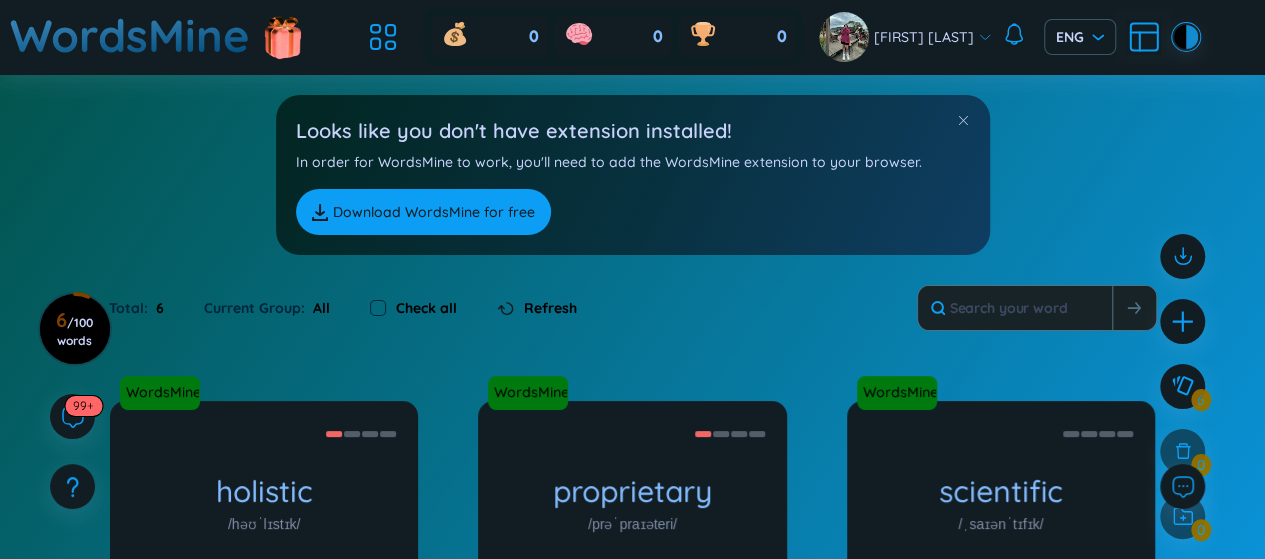click on "WordsMine" at bounding box center [130, 35] 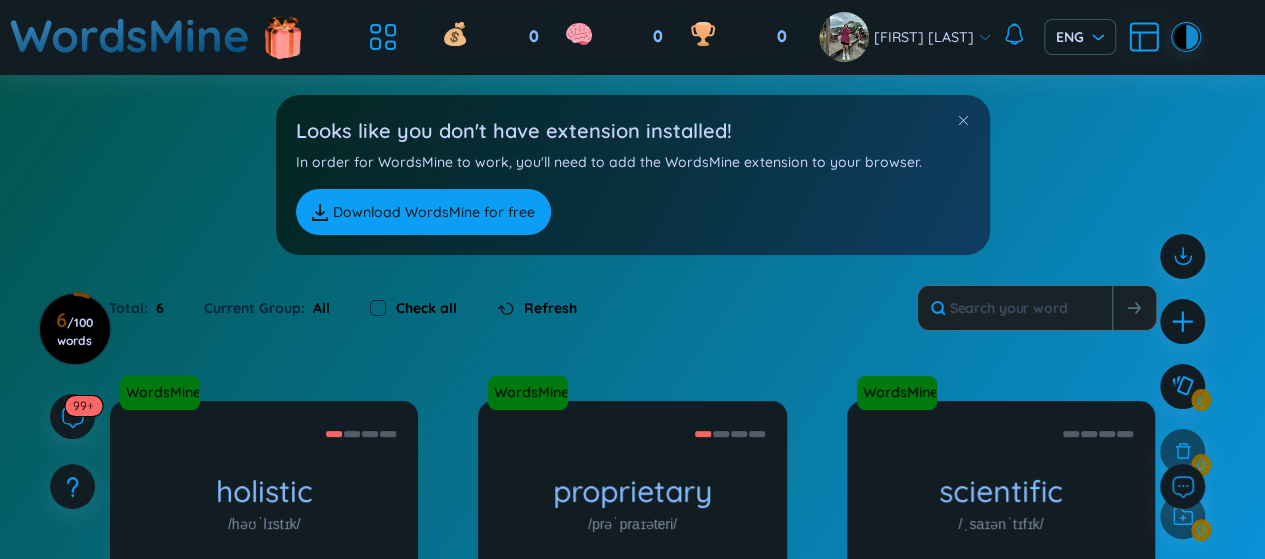 click on "WordsMine" at bounding box center [130, 35] 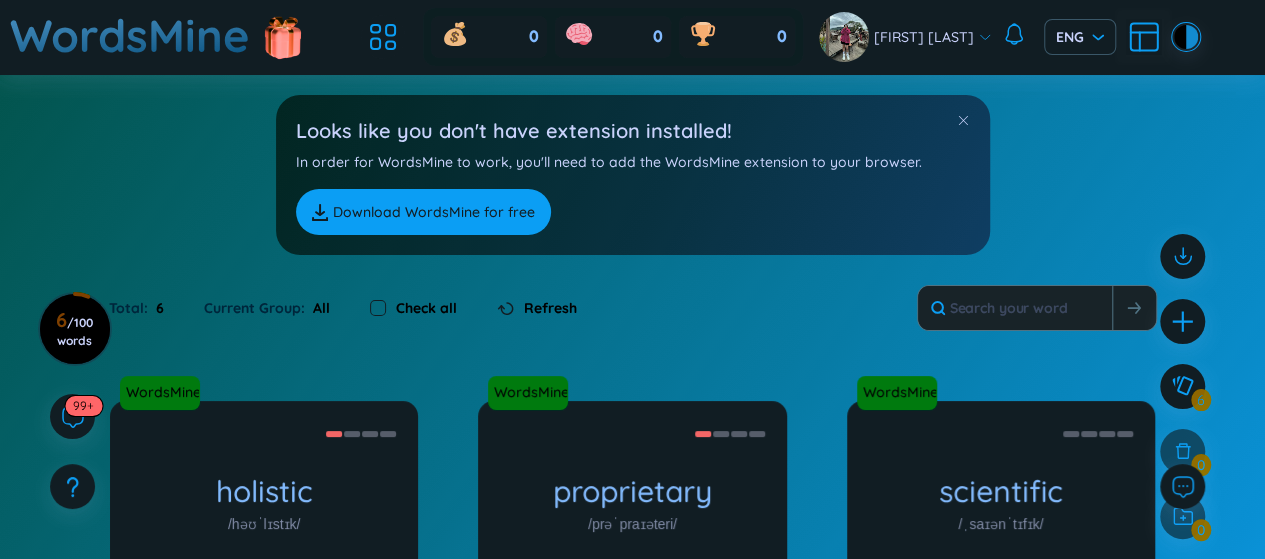 click at bounding box center [378, 308] 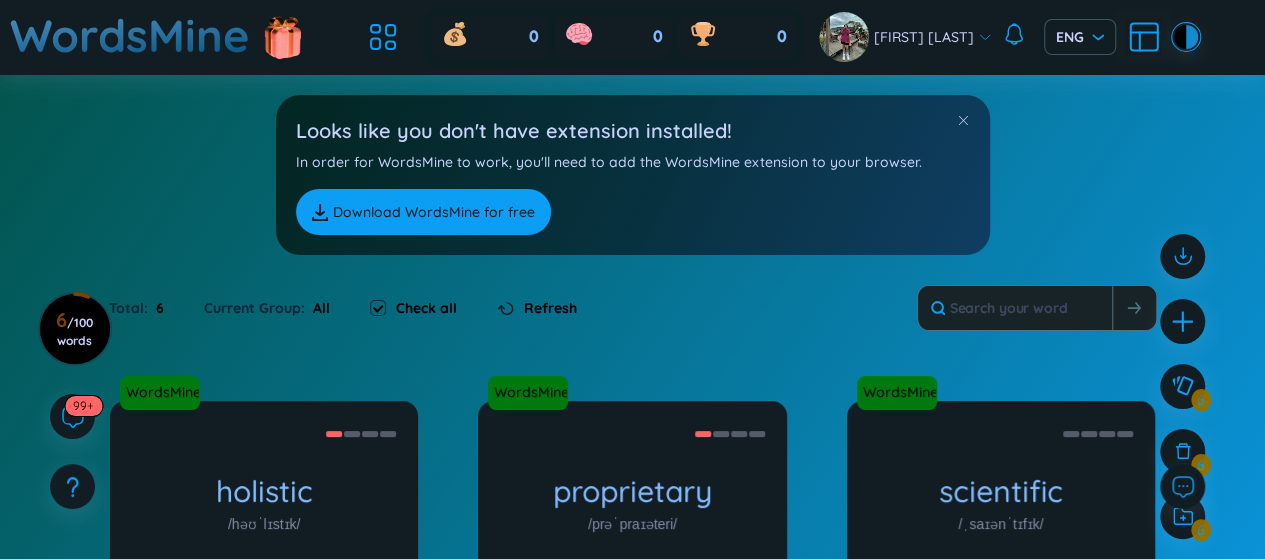 click 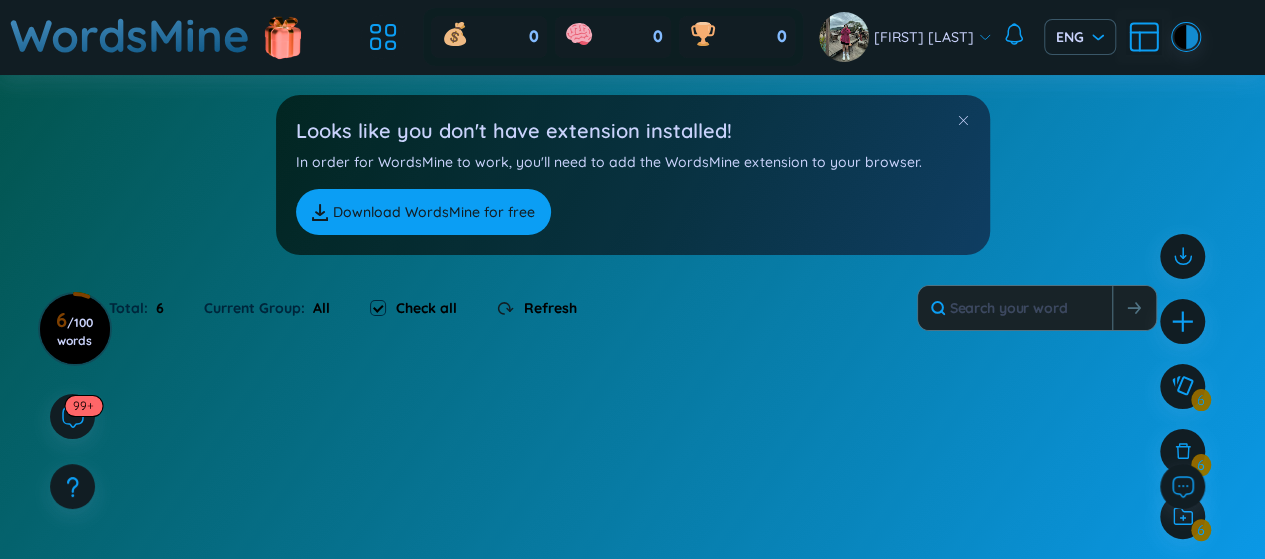 checkbox on "false" 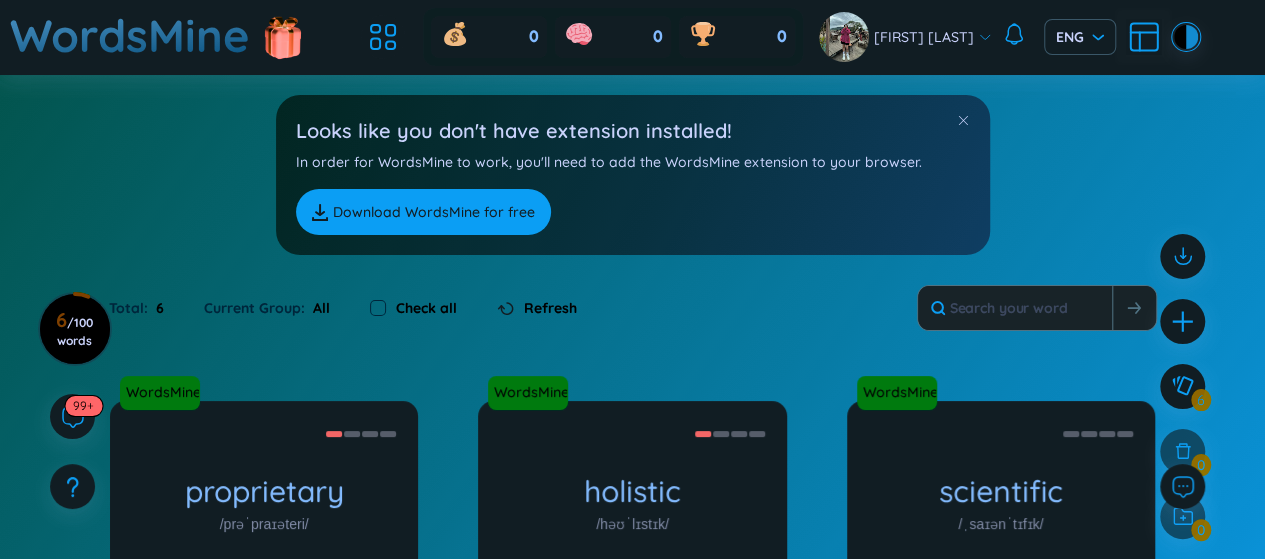 scroll, scrollTop: 2, scrollLeft: 0, axis: vertical 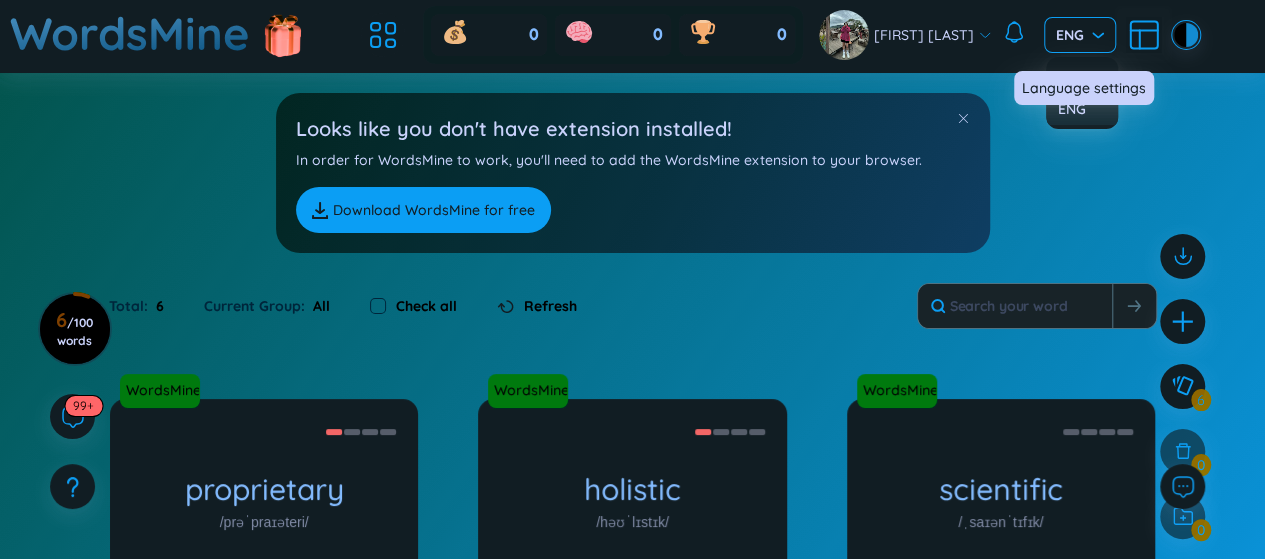 click on "ENG" at bounding box center [1080, 35] 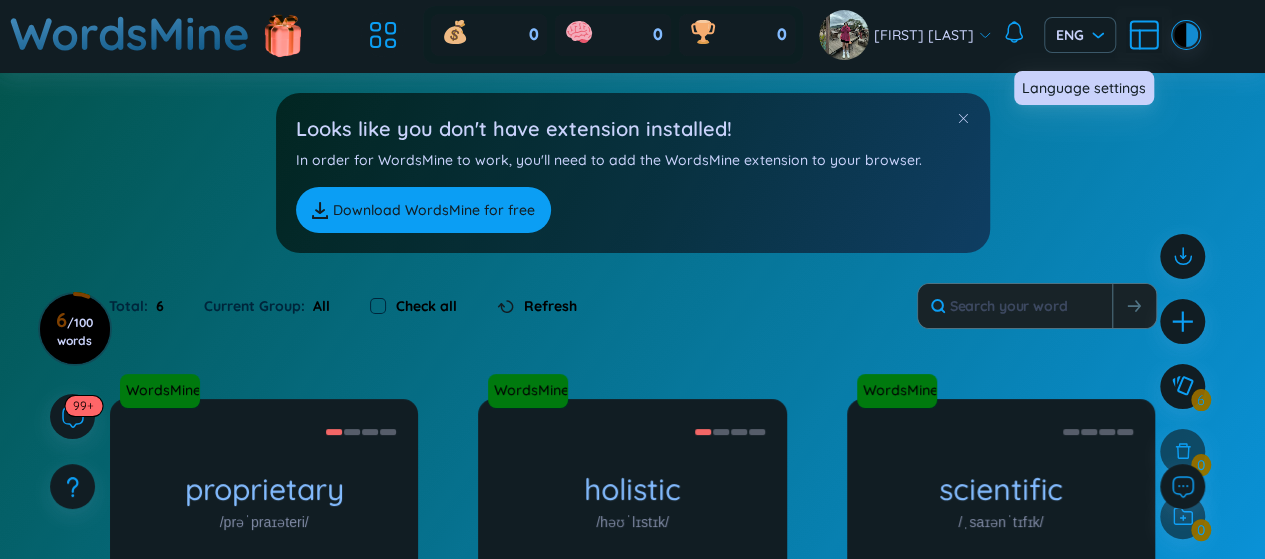 click on "Language settings" at bounding box center [1084, 88] 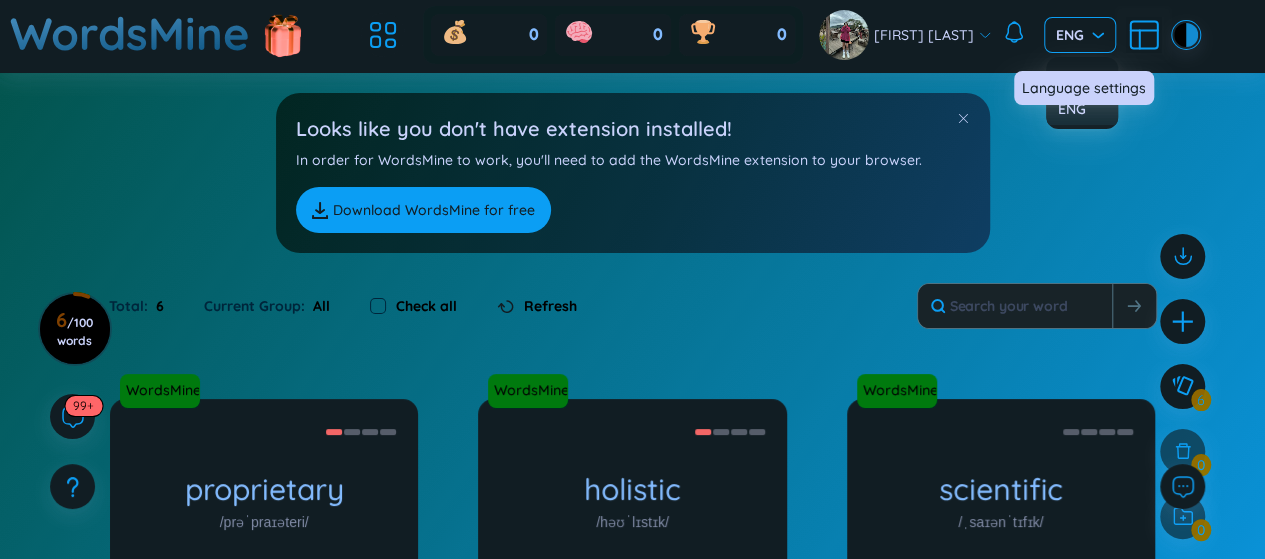 click on "ENG" at bounding box center (1080, 35) 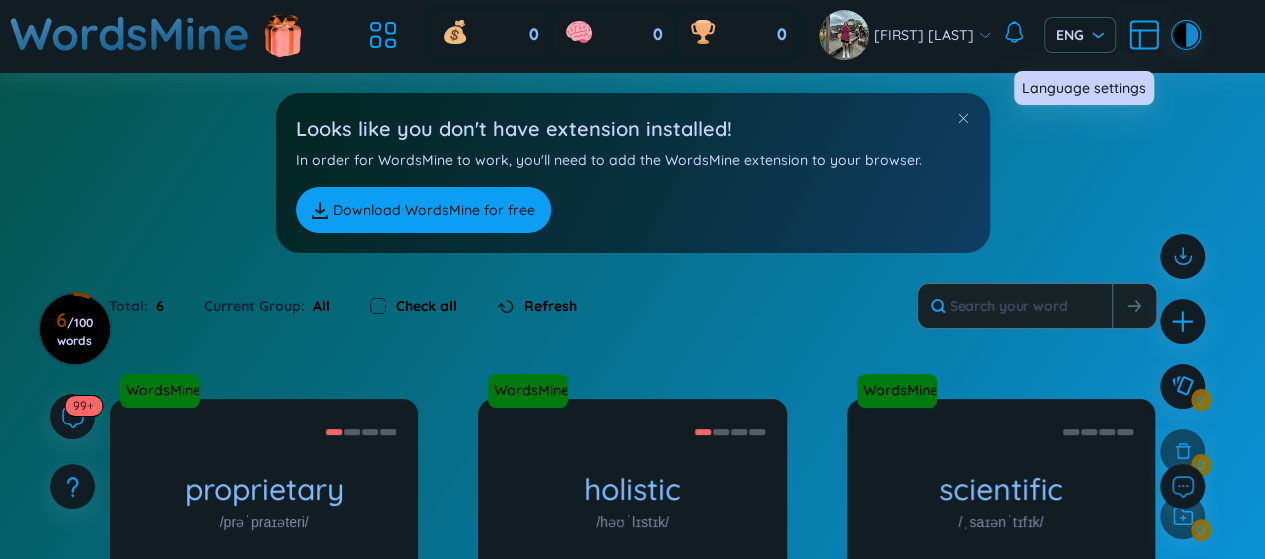 click on "Language settings" at bounding box center (1084, 88) 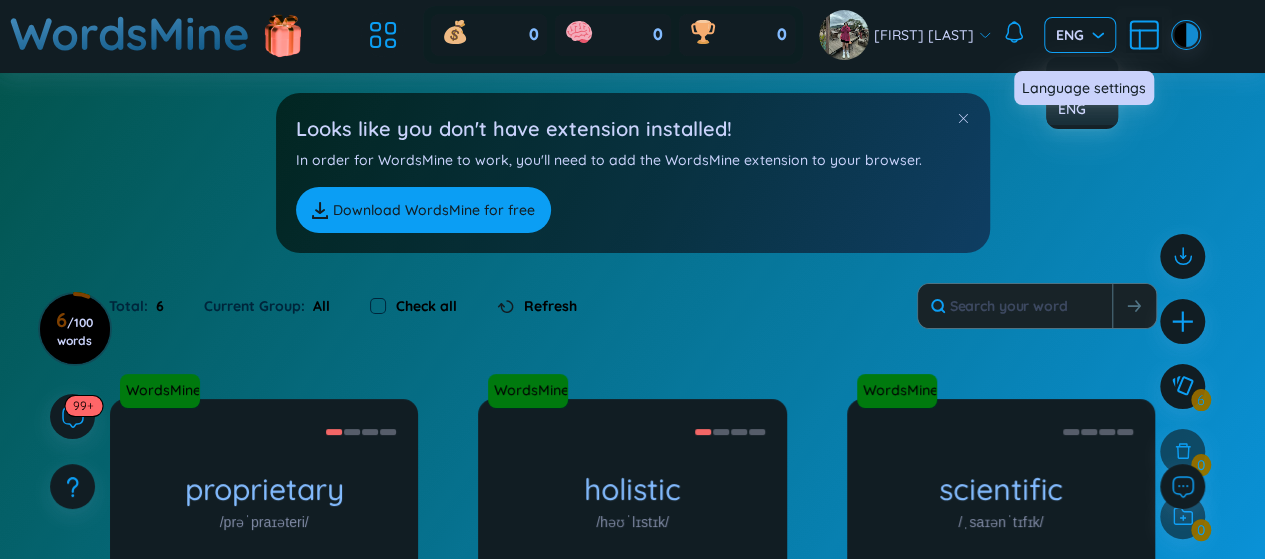 click on "ENG" at bounding box center (1080, 35) 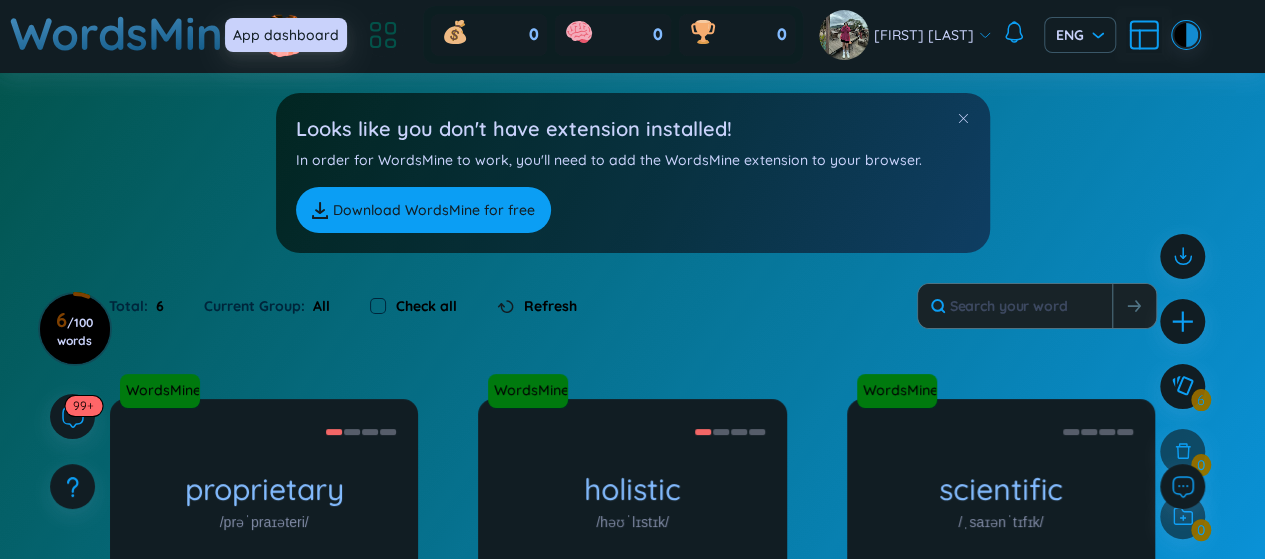 click 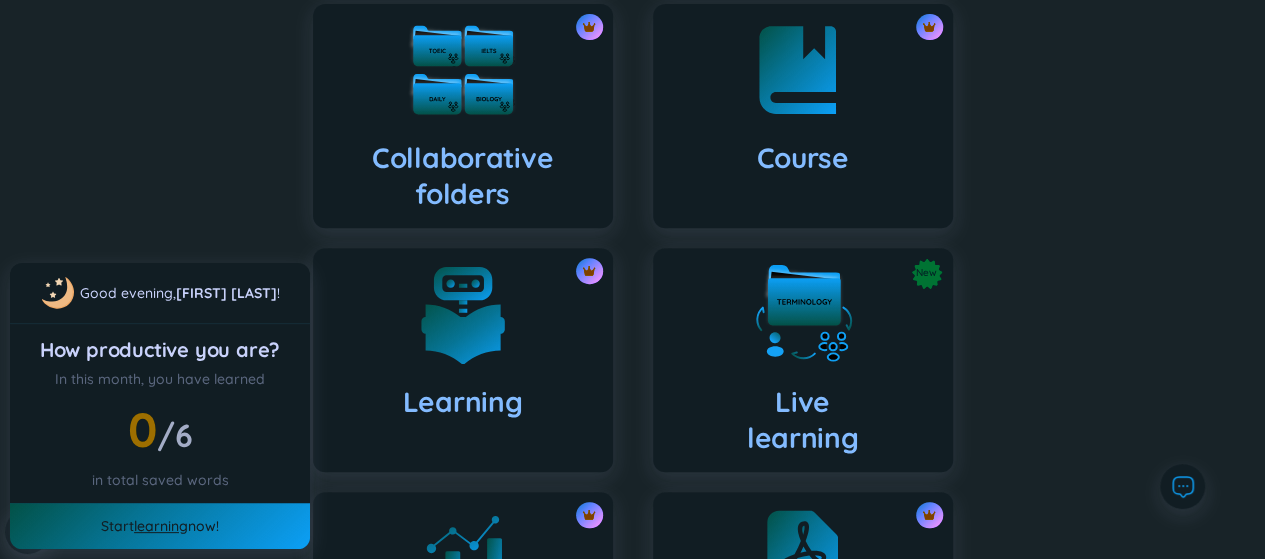 scroll, scrollTop: 0, scrollLeft: 0, axis: both 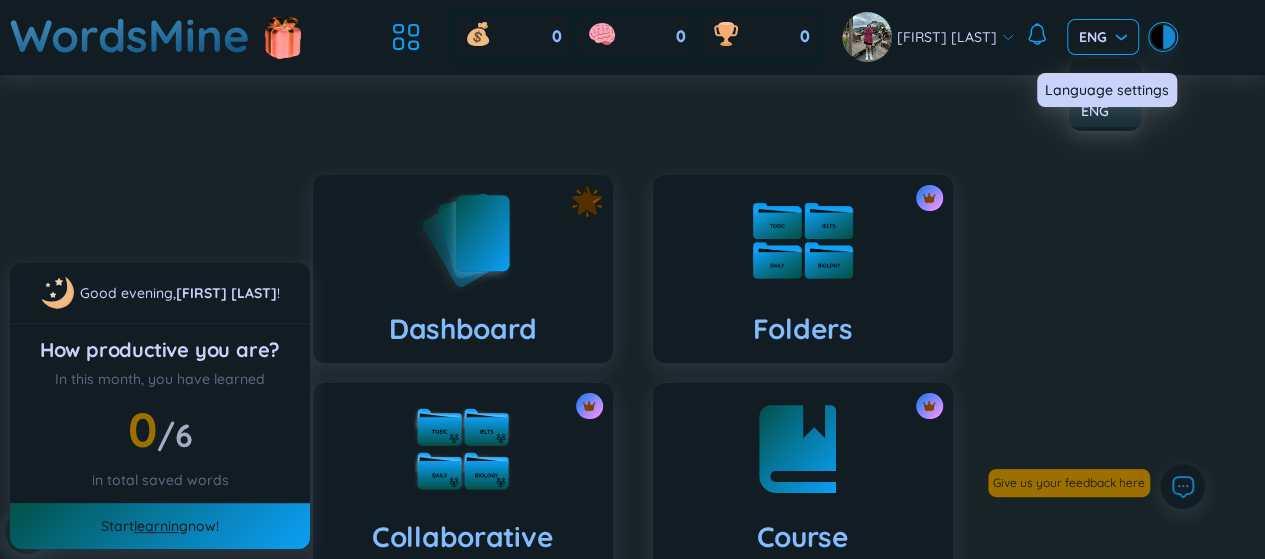 click on "ENG" at bounding box center [1103, 37] 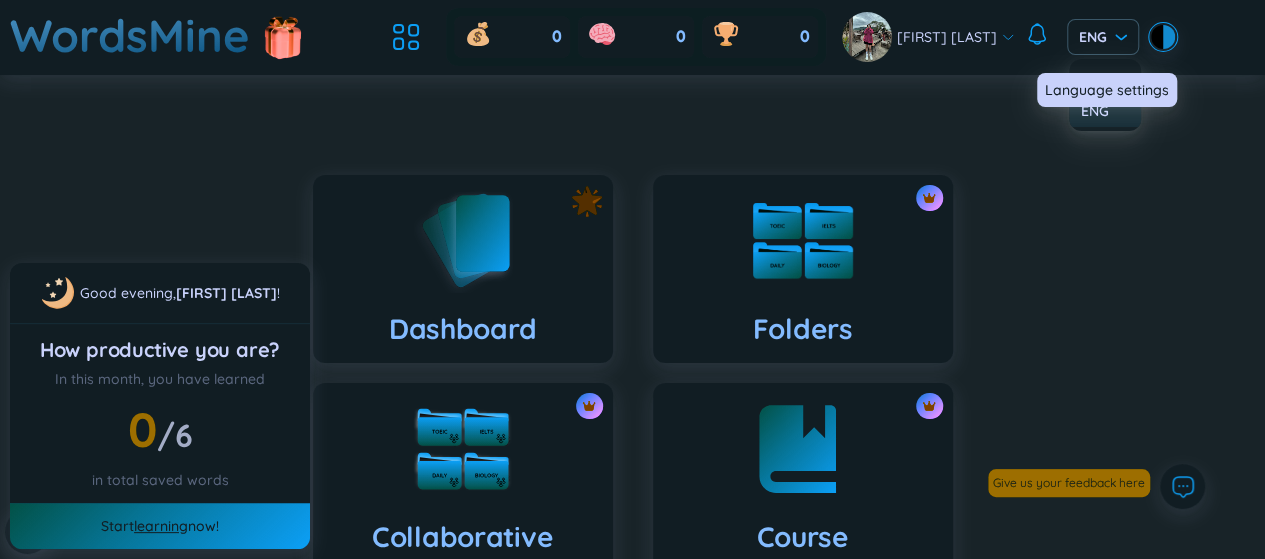 click on "Language settings" at bounding box center (1107, 90) 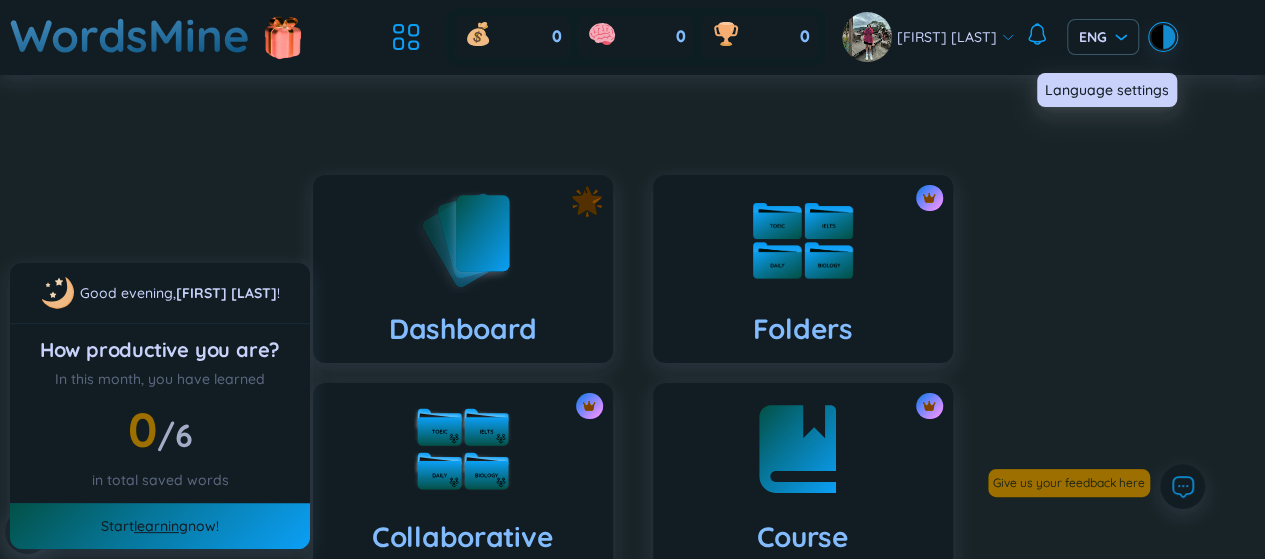 click on "Language settings" at bounding box center [1107, 90] 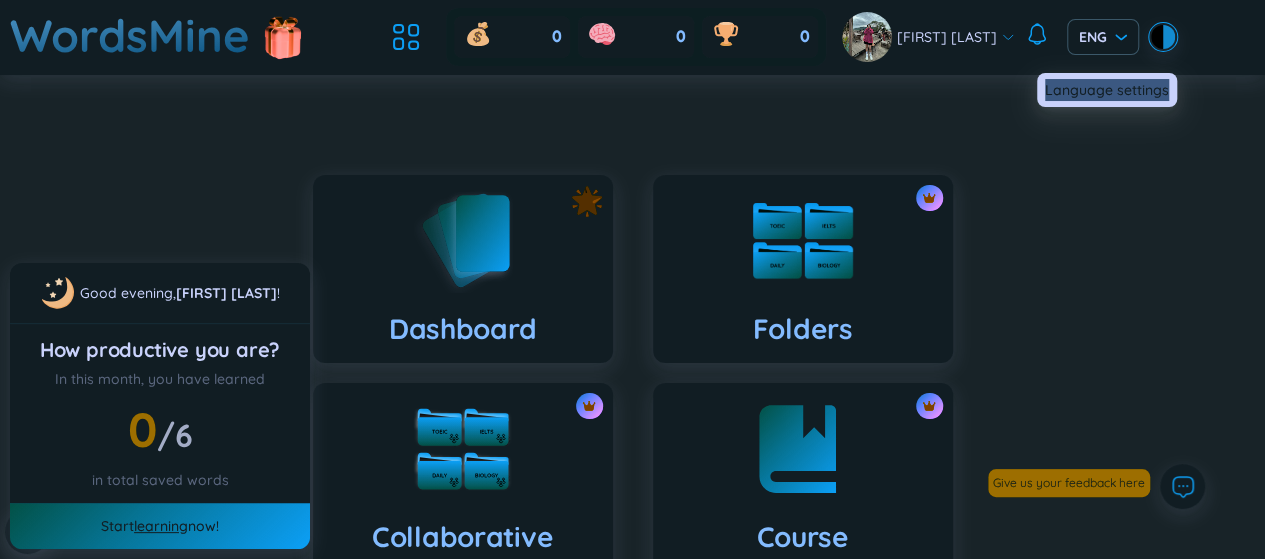 drag, startPoint x: 1097, startPoint y: 98, endPoint x: 1166, endPoint y: 89, distance: 69.58448 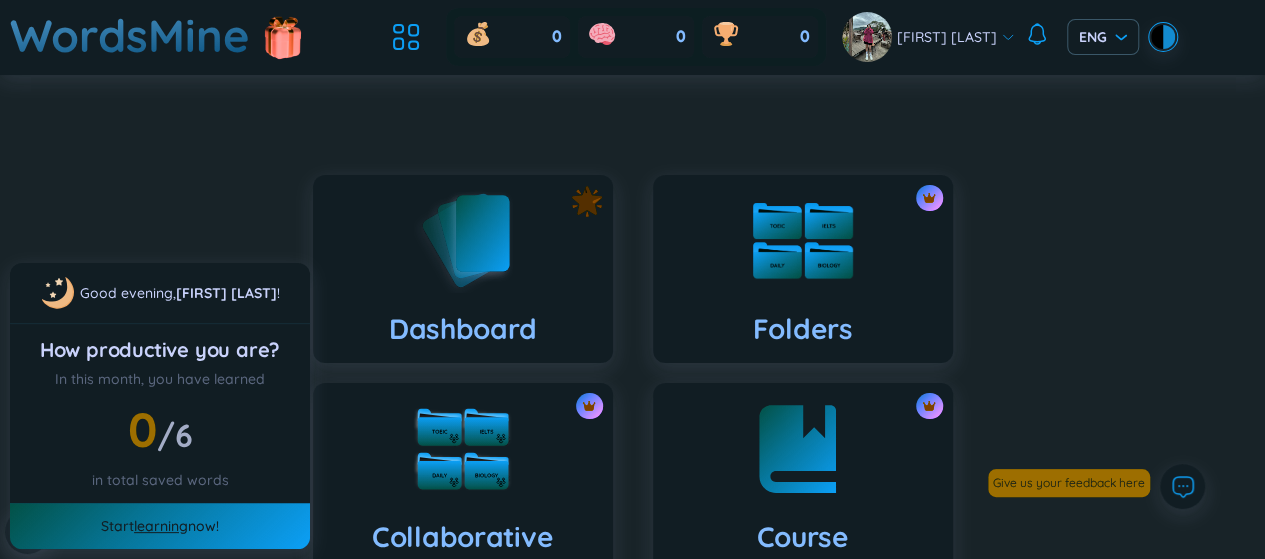 click on "Dashboard Folders Collaborative folders Course Learning New Live learning Insight PDF Reader PDF List Image to vocabulary Good evening , [FIRST] [LAST] ! How productive you are? In this month, you have learned 0 / 6 in total saved words Start learning now!" at bounding box center (633, 749) 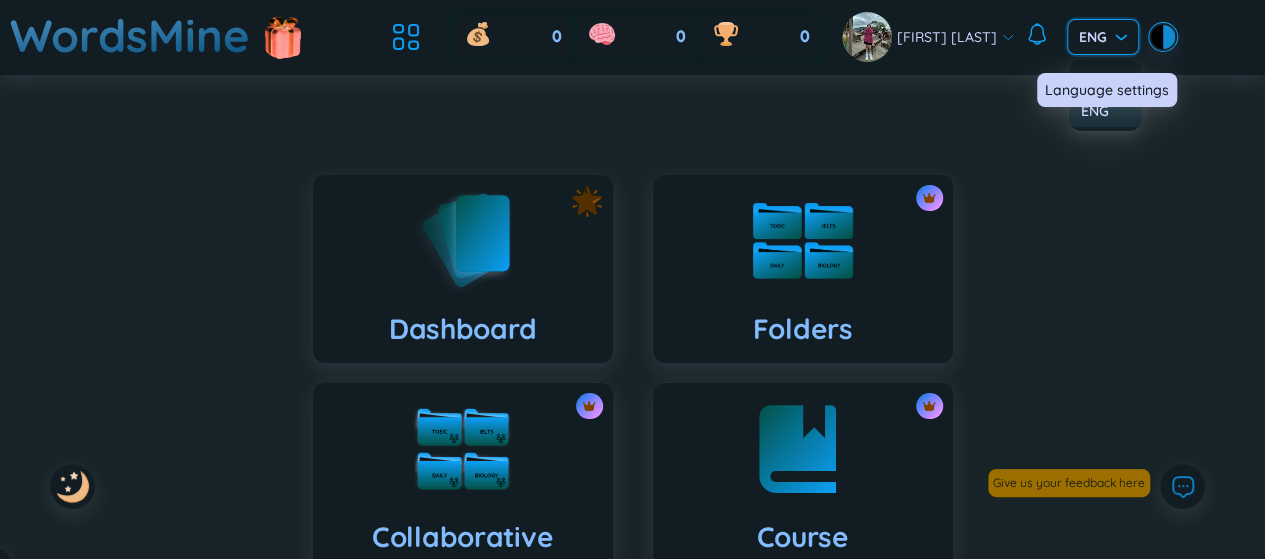 click at bounding box center (1096, 35) 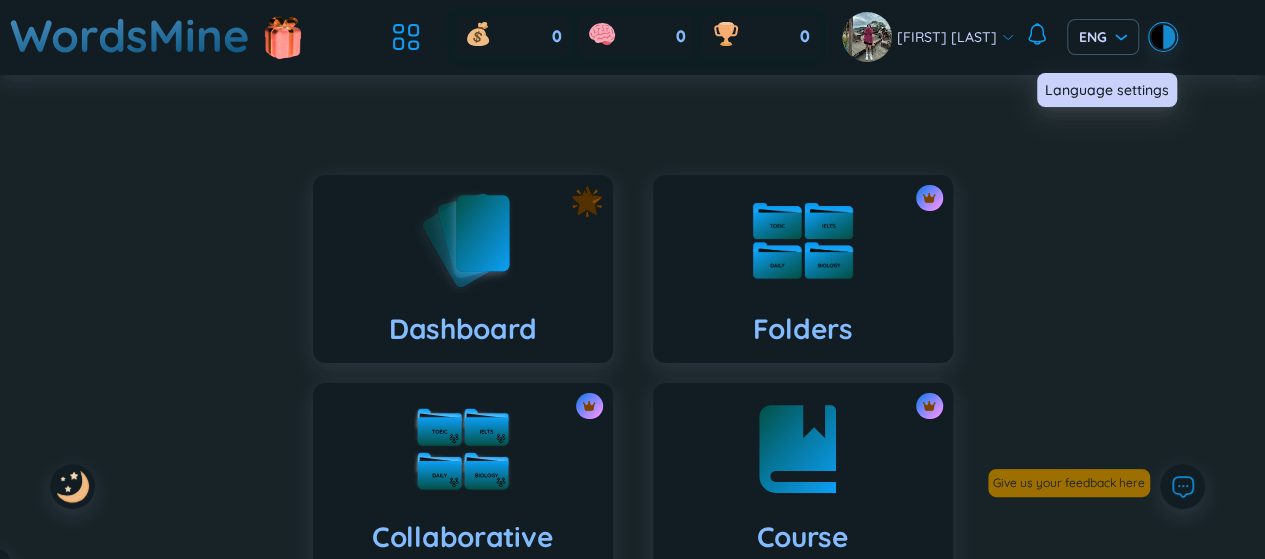 click on "Language settings" at bounding box center (1107, 90) 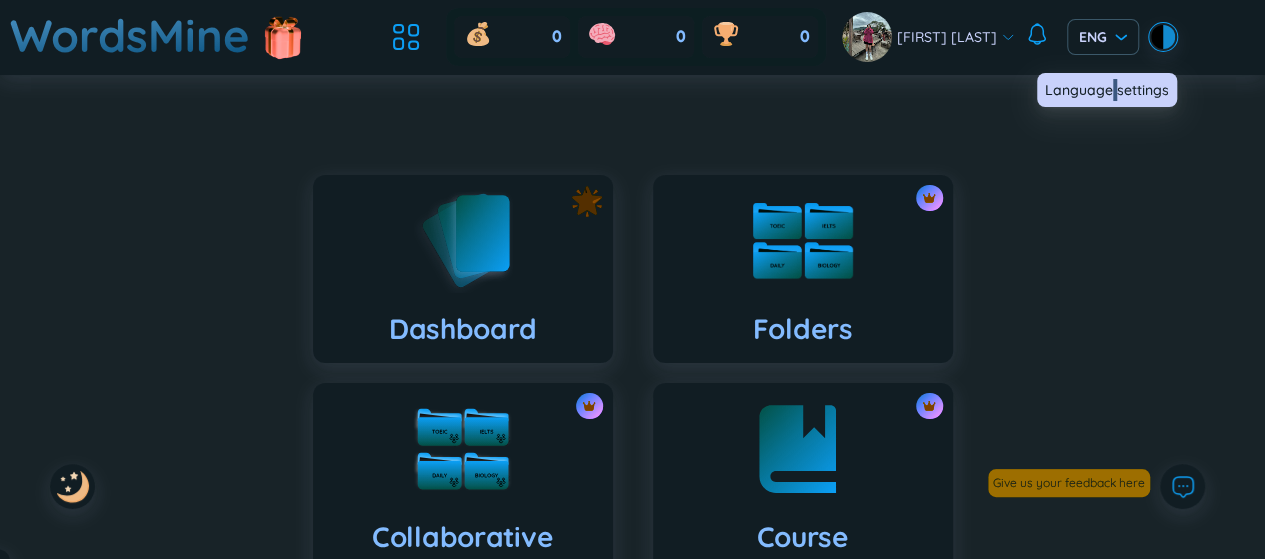 click on "Language settings" at bounding box center [1107, 90] 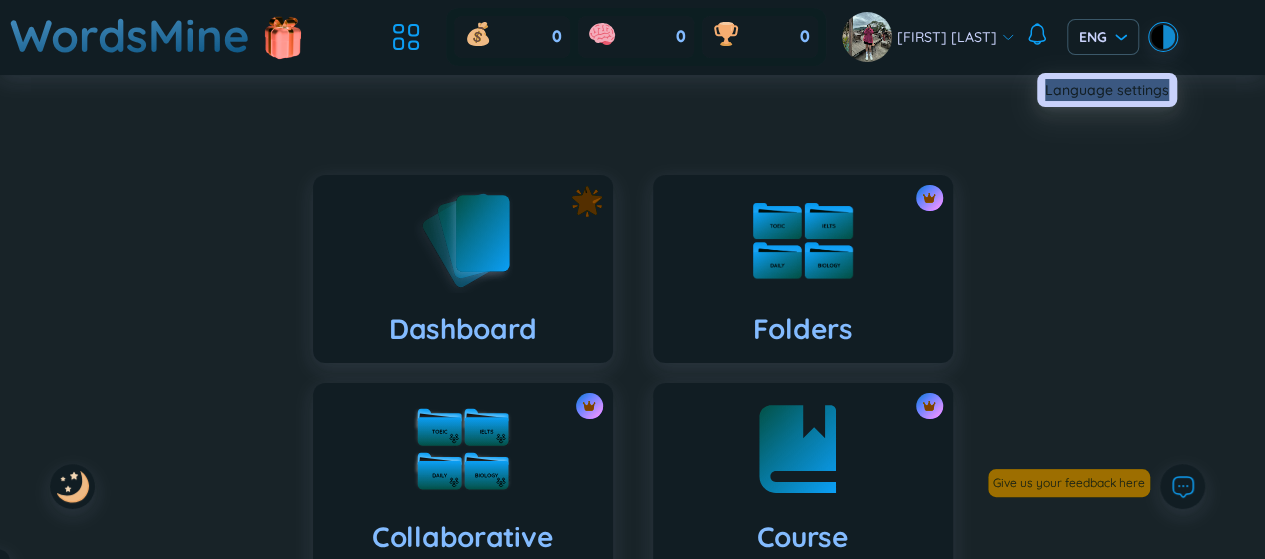 click on "Language settings" at bounding box center [1107, 90] 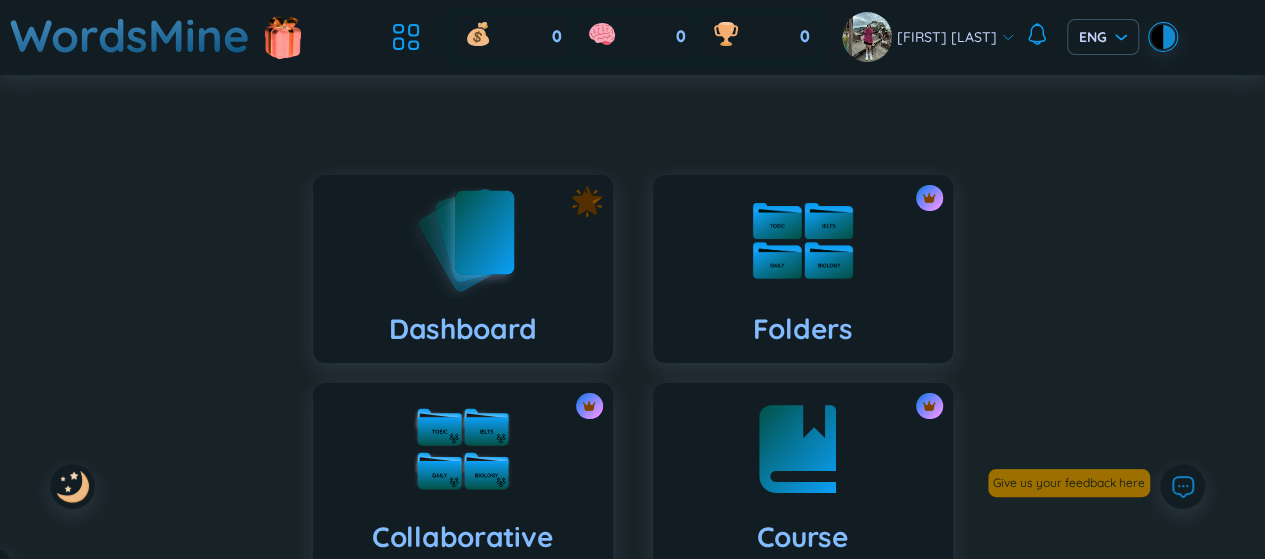 click on "Dashboard" at bounding box center [463, 269] 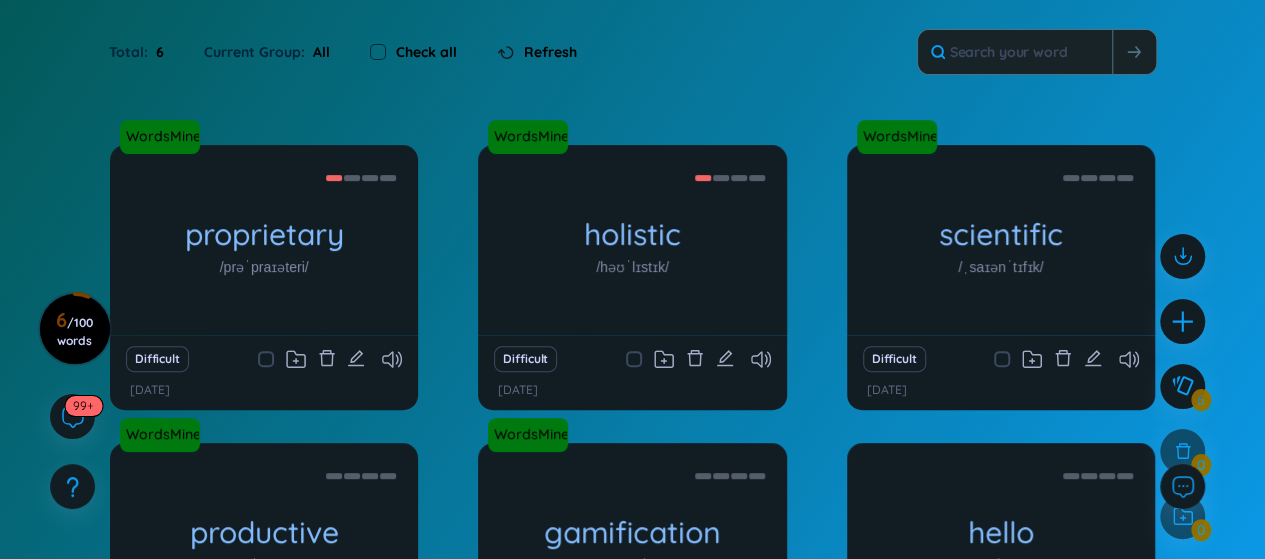 scroll, scrollTop: 0, scrollLeft: 0, axis: both 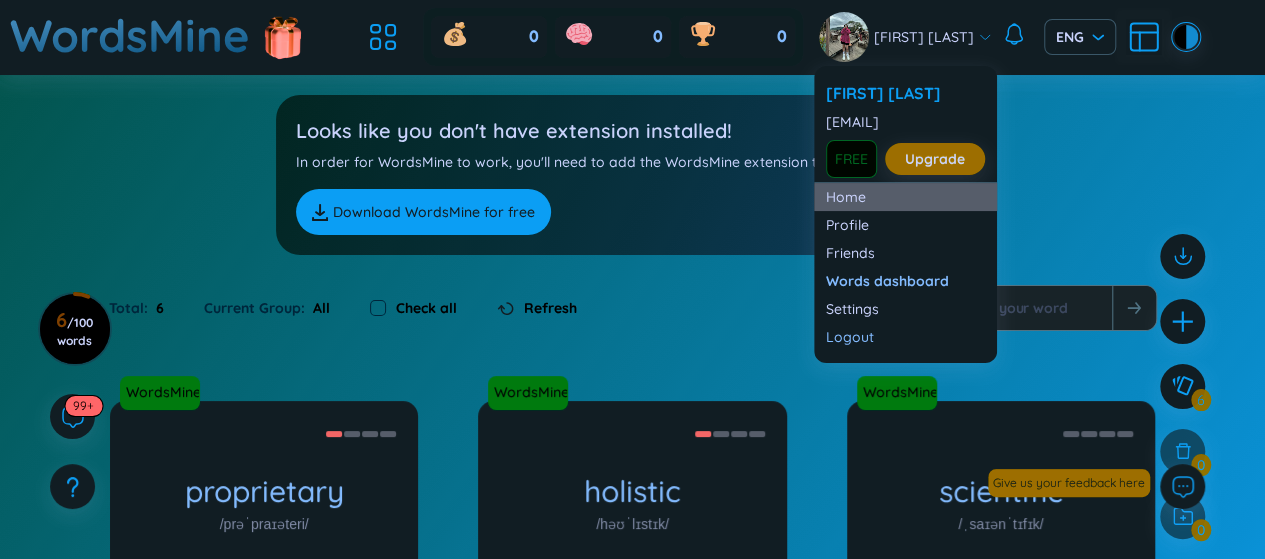 click on "Home" at bounding box center (905, 197) 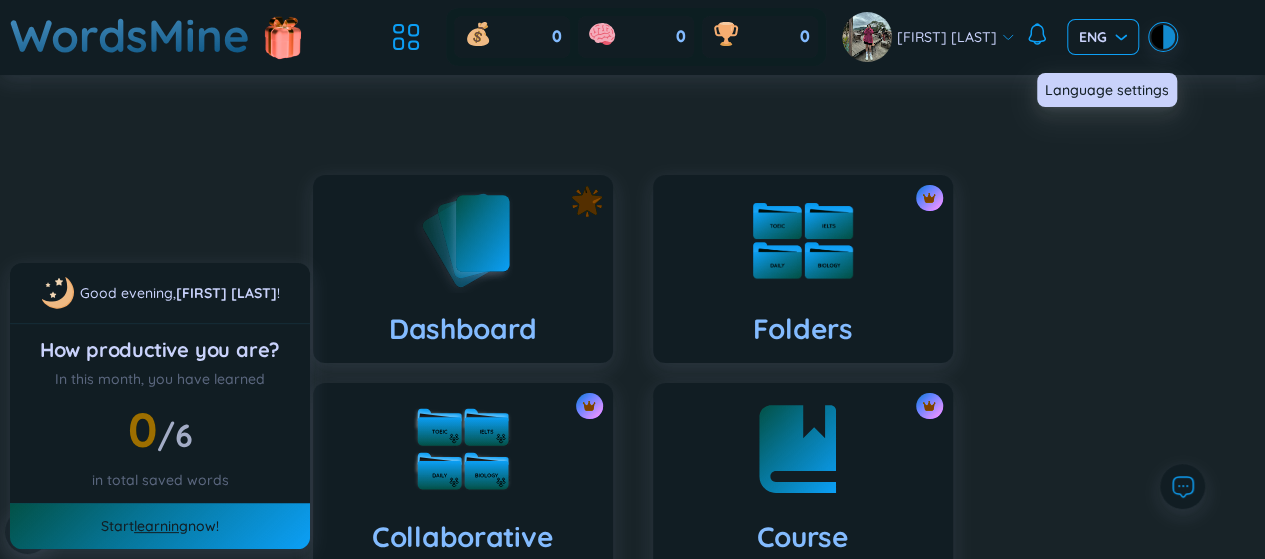 click at bounding box center (1096, 37) 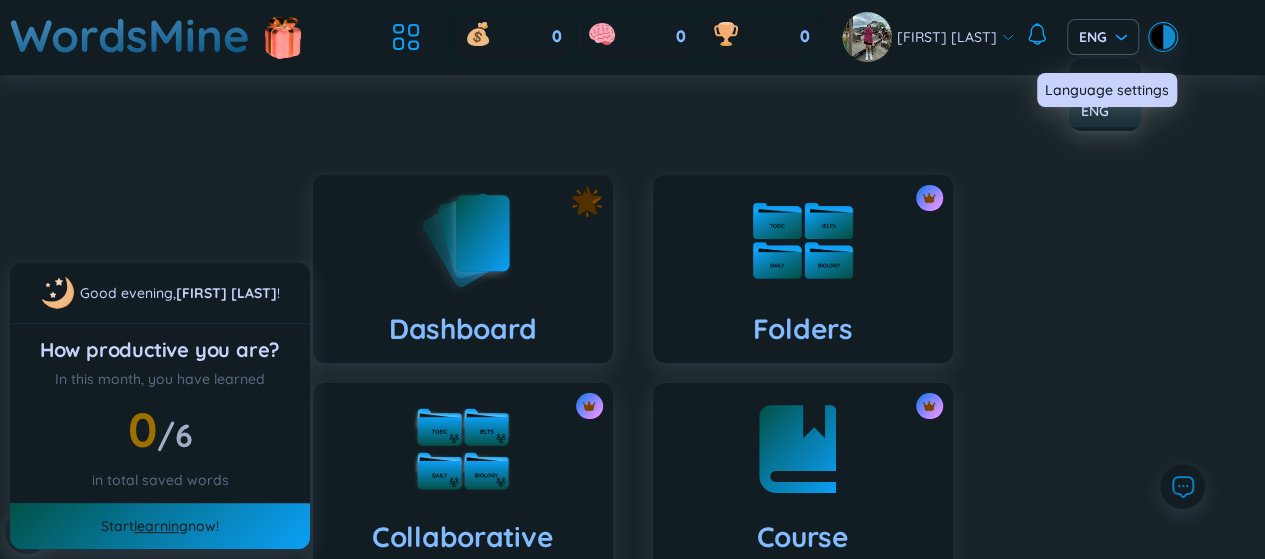 click on "Language settings" at bounding box center (1107, 90) 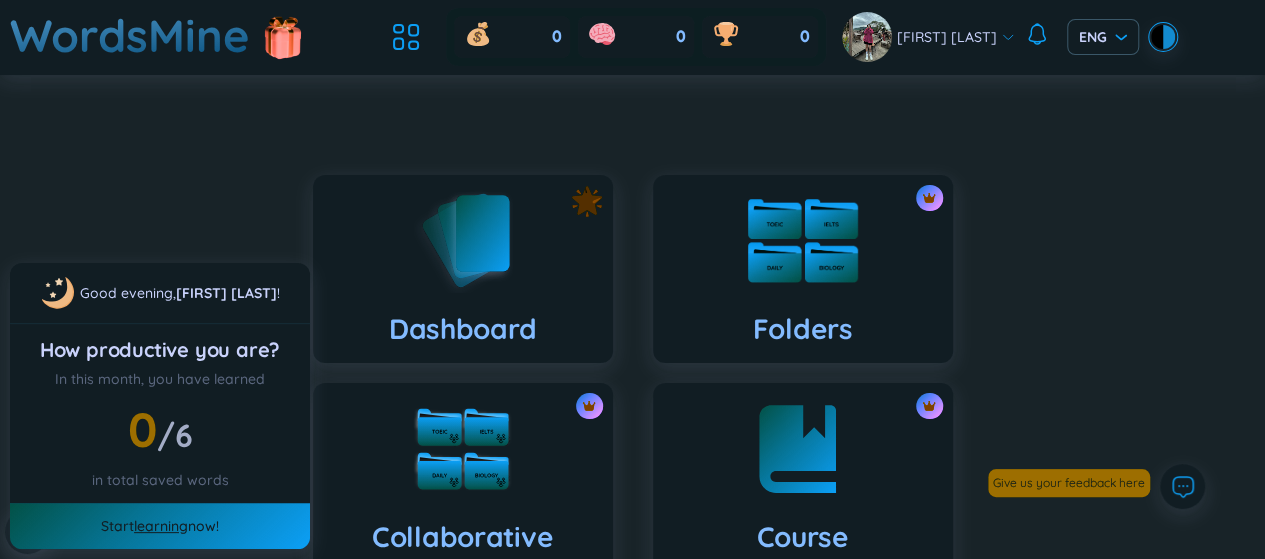 click at bounding box center (803, 241) 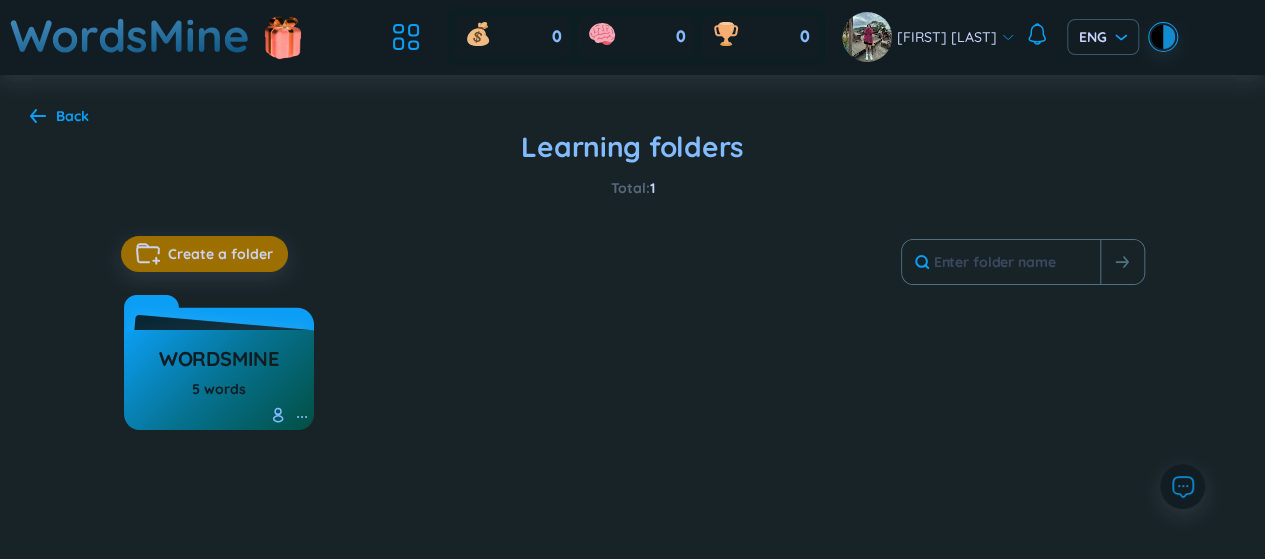 scroll, scrollTop: 60, scrollLeft: 0, axis: vertical 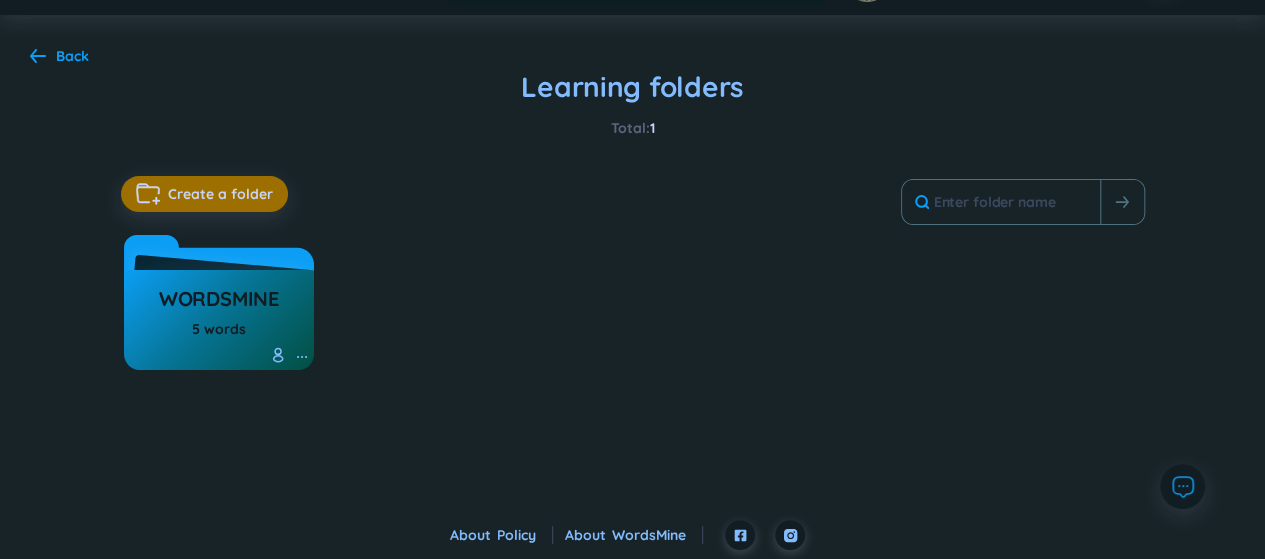 click on "Back" at bounding box center [72, 56] 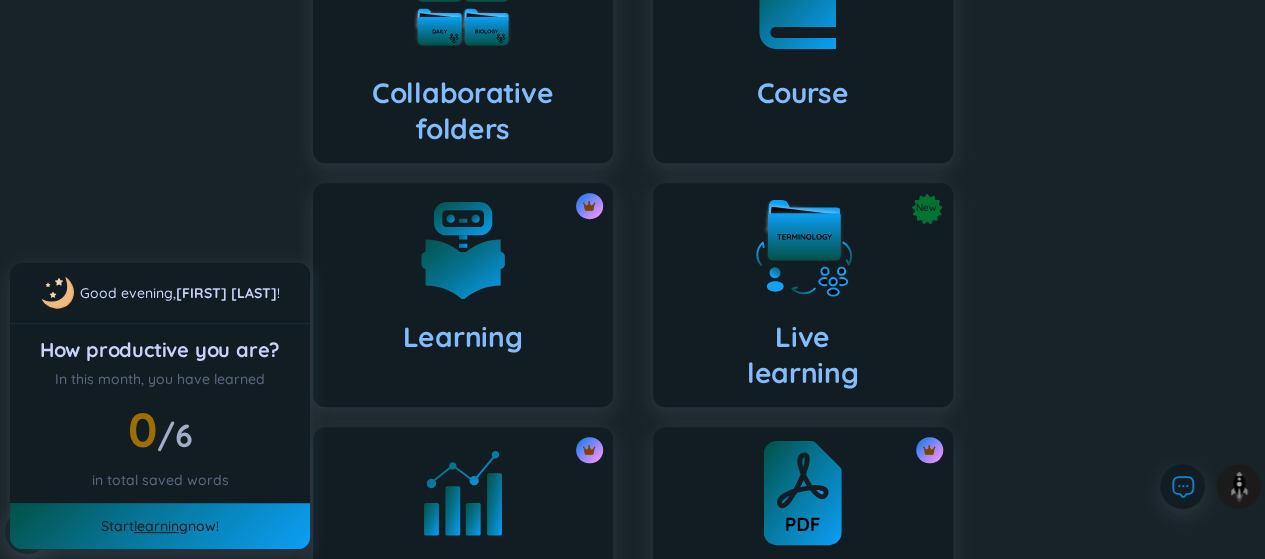 scroll, scrollTop: 441, scrollLeft: 0, axis: vertical 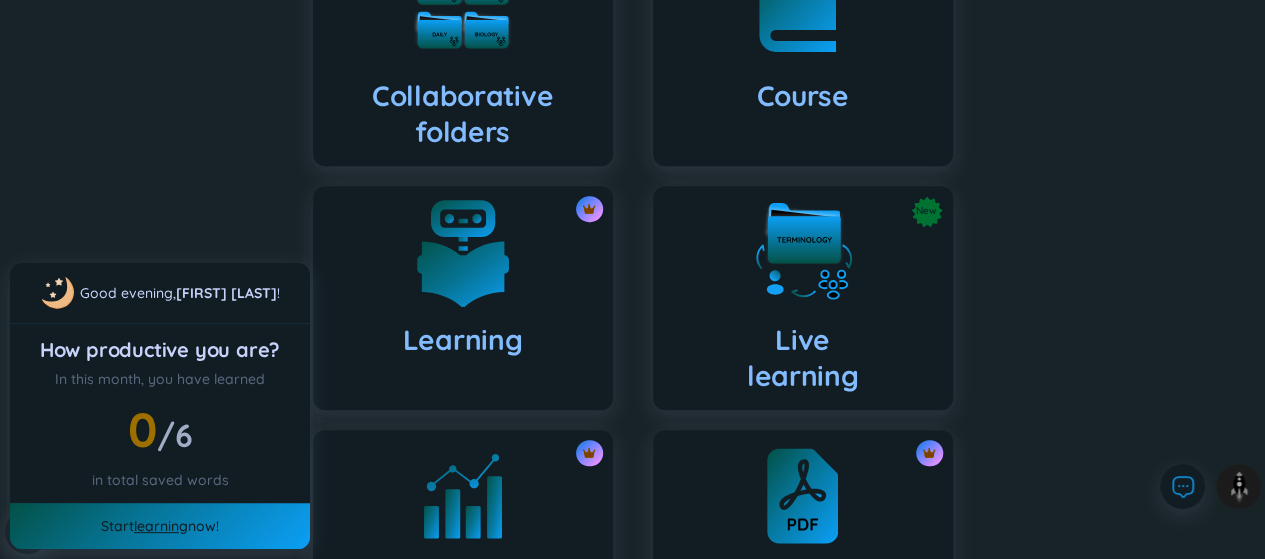 click on "Learning" at bounding box center (463, 298) 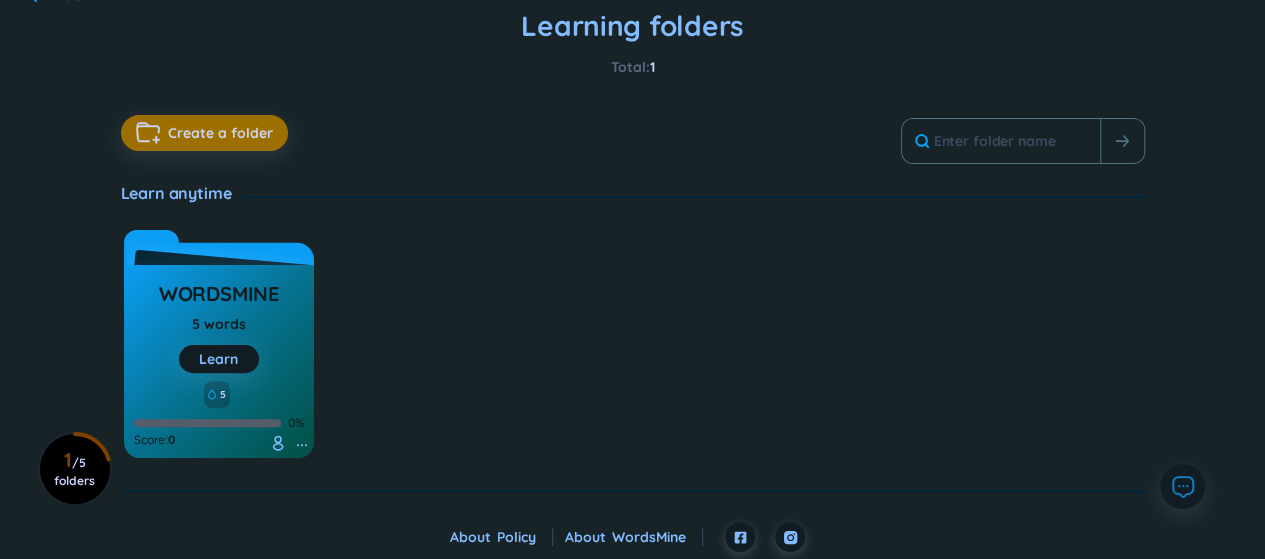 scroll, scrollTop: 123, scrollLeft: 0, axis: vertical 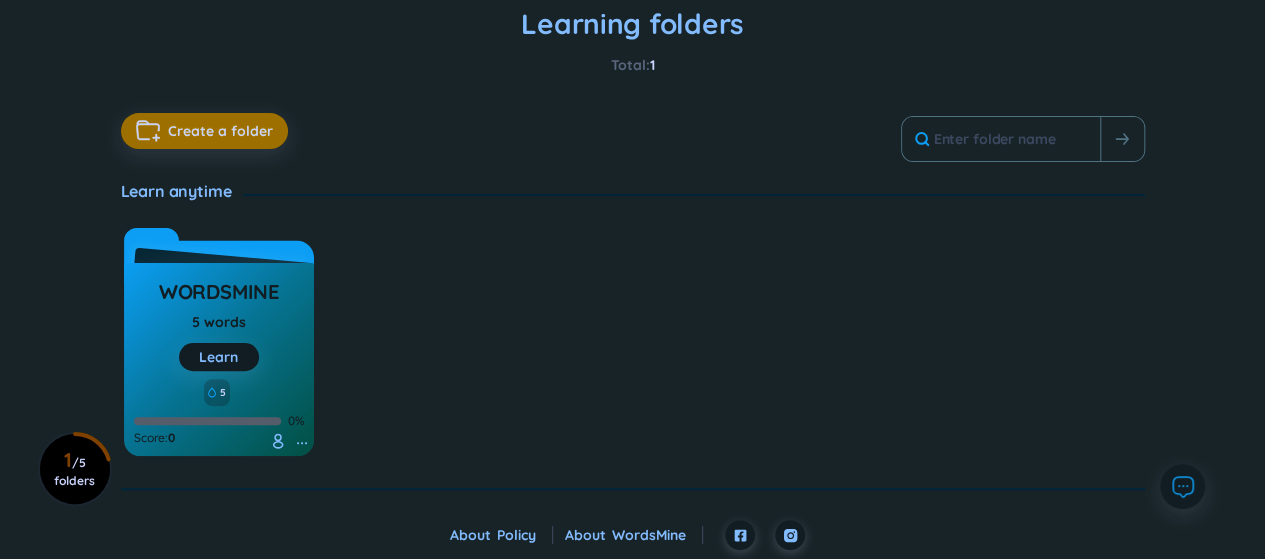 click on "WordsMine" at bounding box center [219, 297] 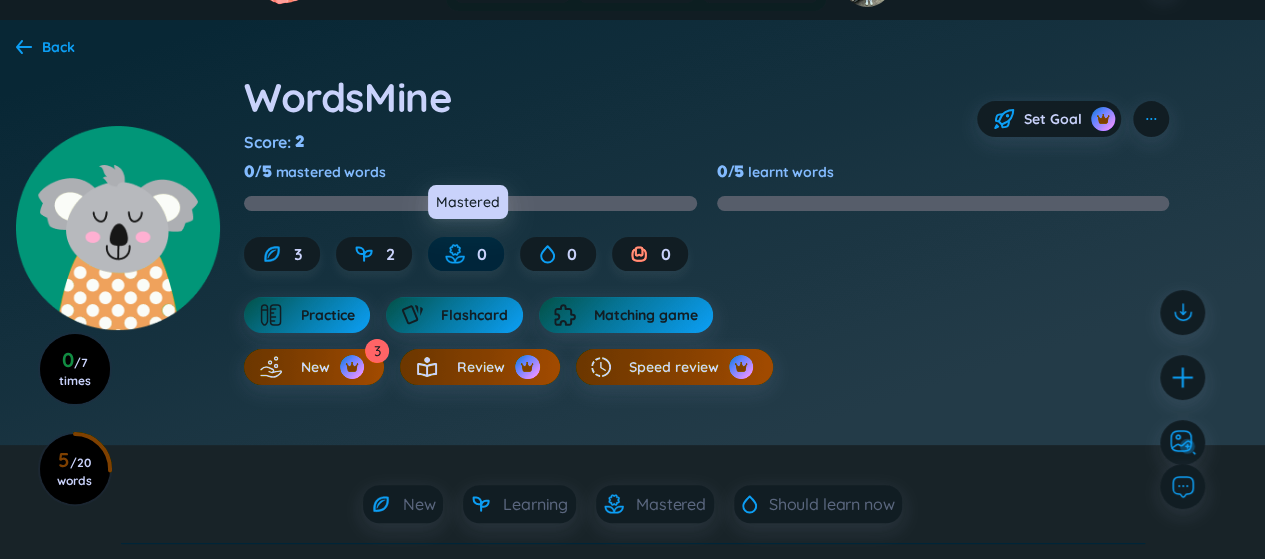 scroll, scrollTop: 62, scrollLeft: 0, axis: vertical 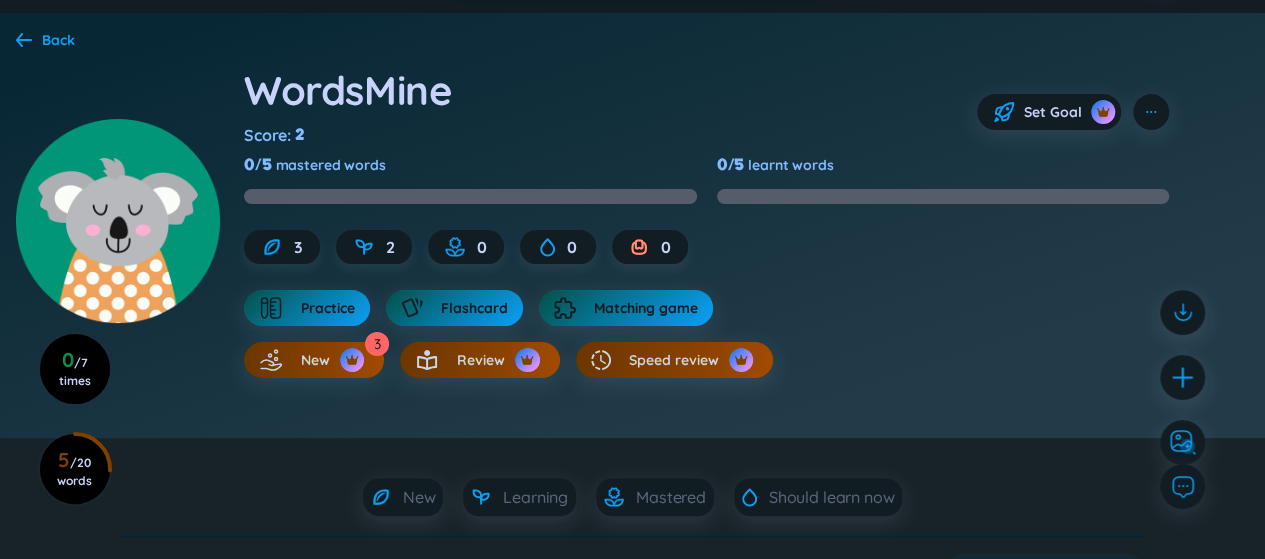 click on "3" at bounding box center [377, 344] 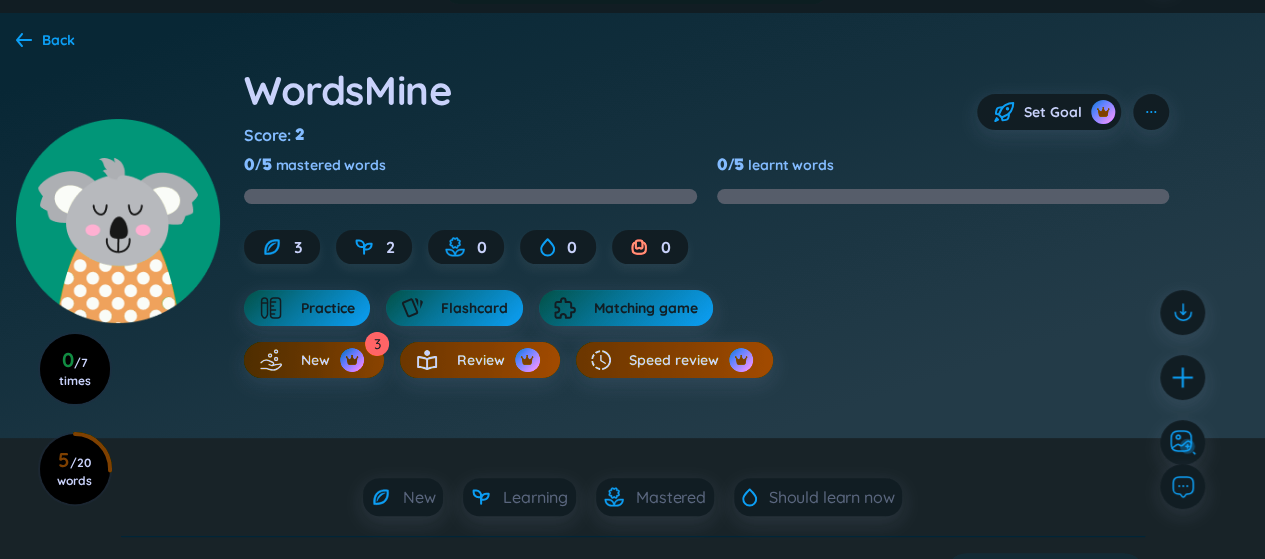 click on "New" at bounding box center [314, 360] 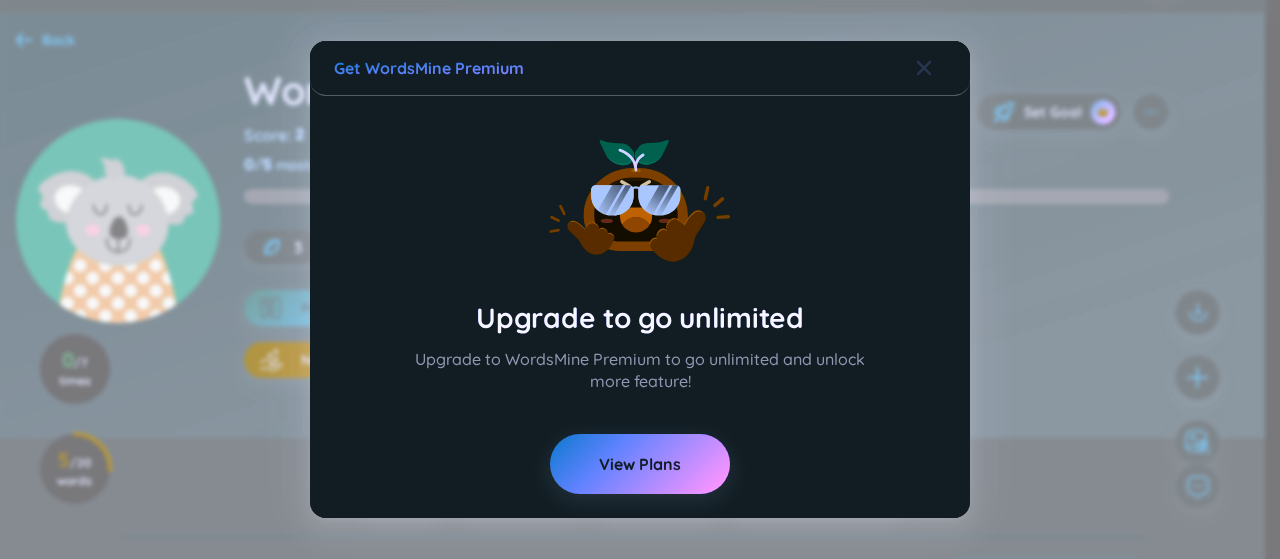 click 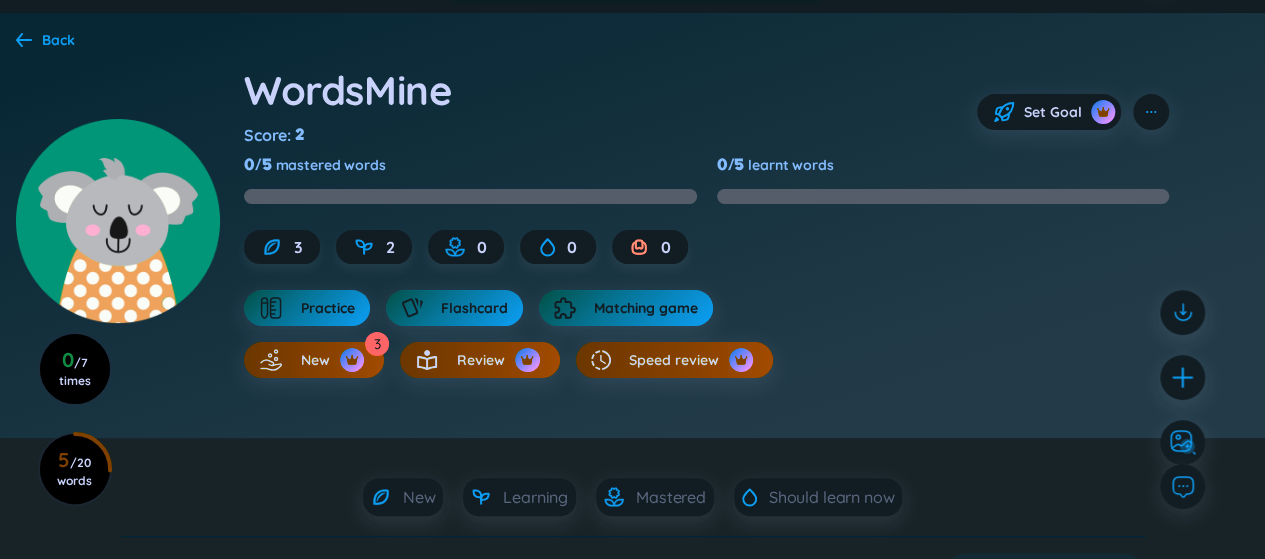 click on "Back" at bounding box center [58, 40] 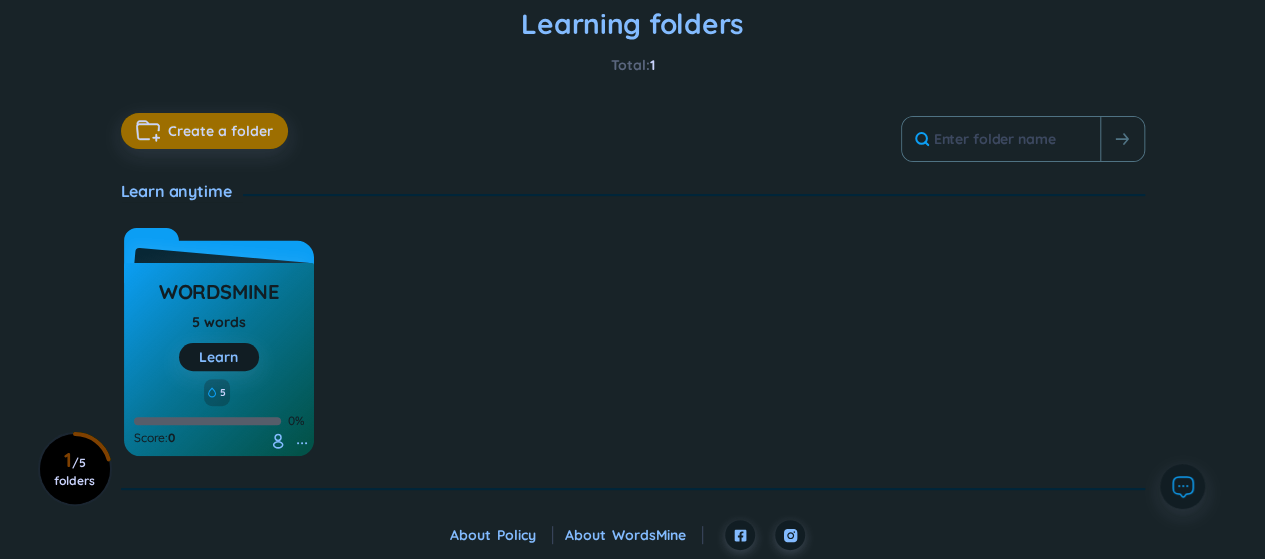 scroll, scrollTop: 0, scrollLeft: 0, axis: both 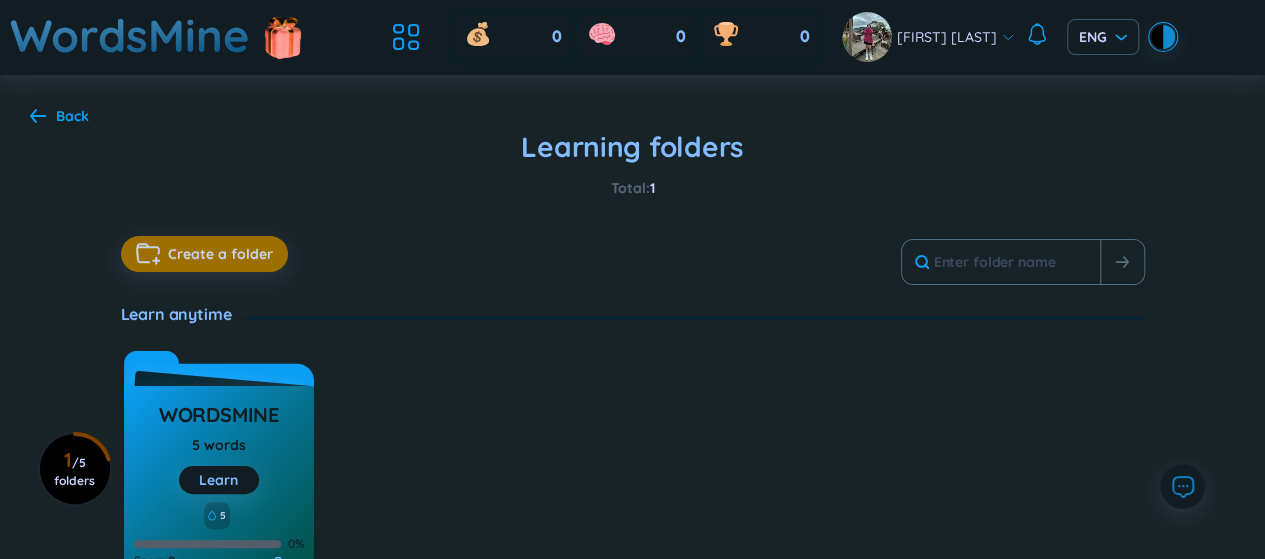 click on "Back" at bounding box center [59, 116] 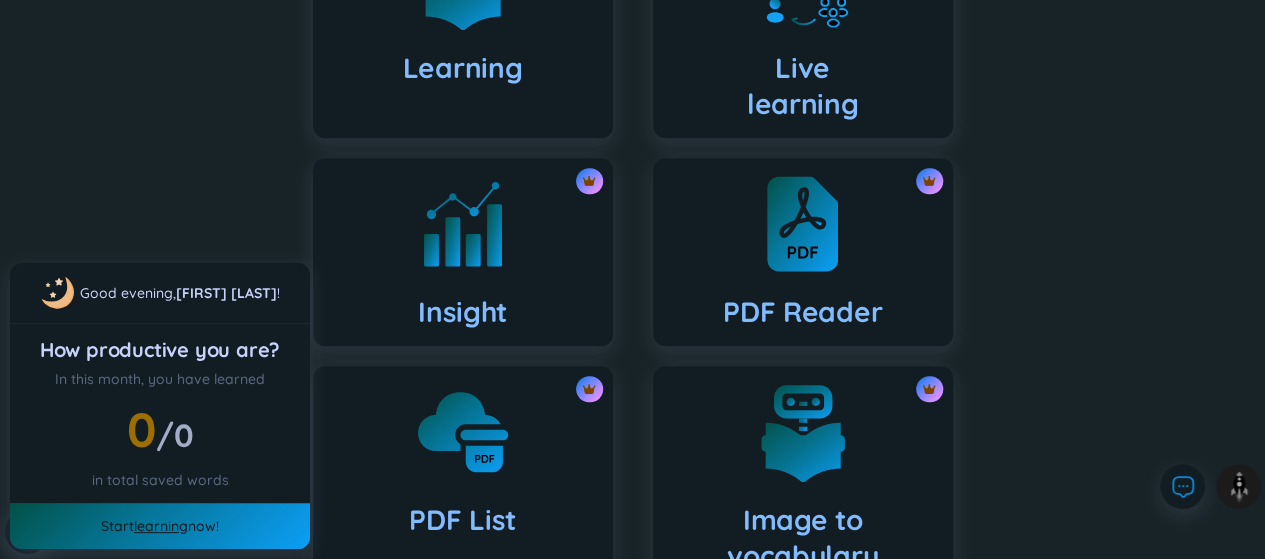 scroll, scrollTop: 697, scrollLeft: 0, axis: vertical 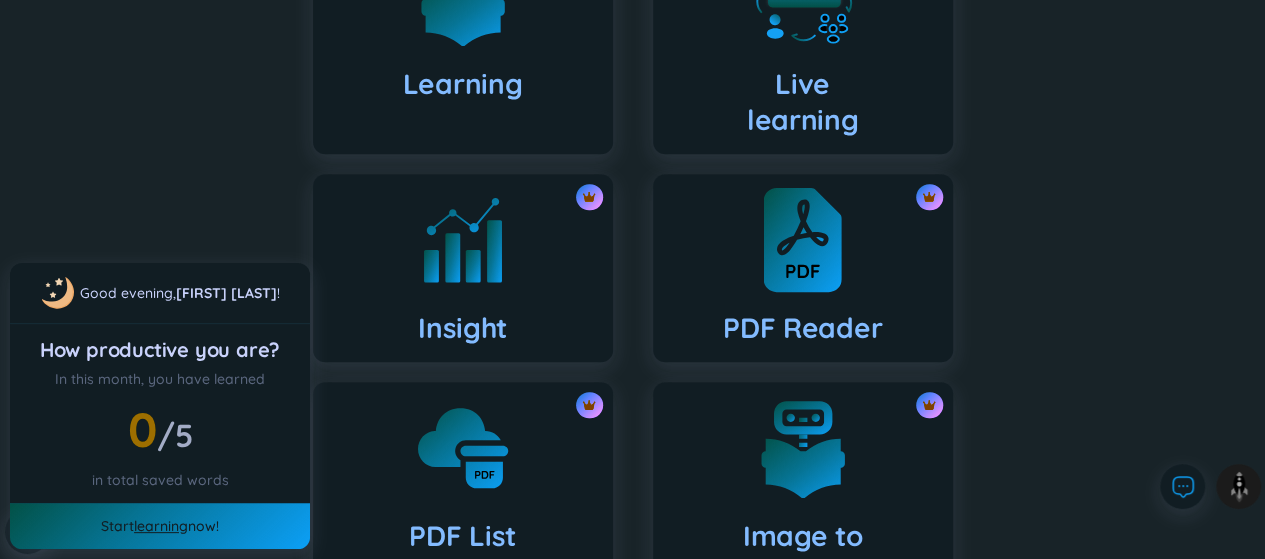 click on "PDF Reader" at bounding box center (802, 328) 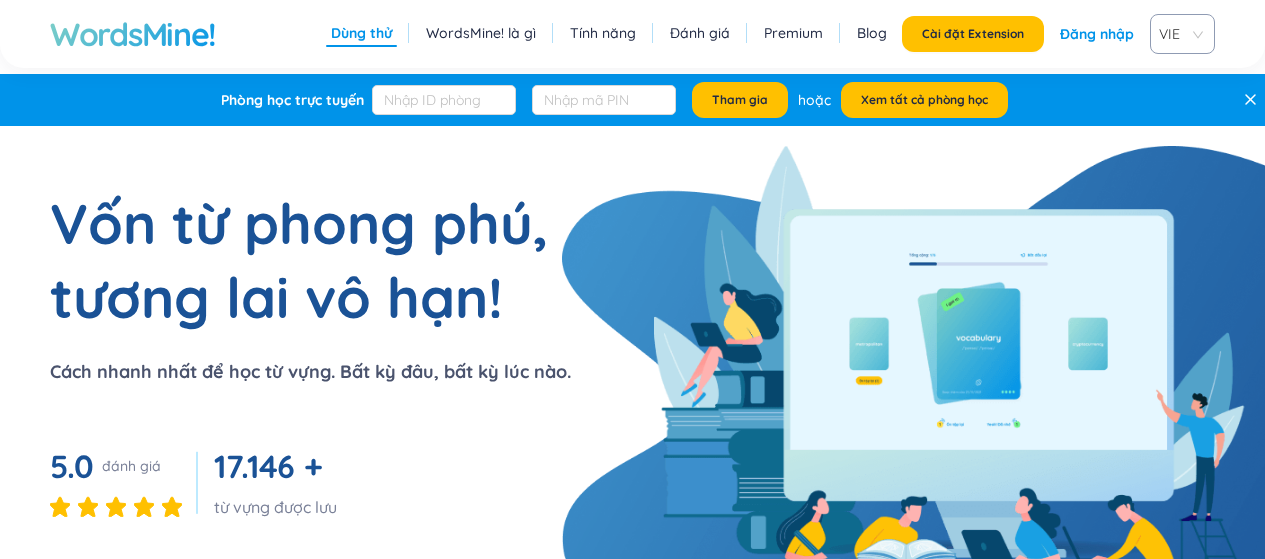 scroll, scrollTop: 355, scrollLeft: 0, axis: vertical 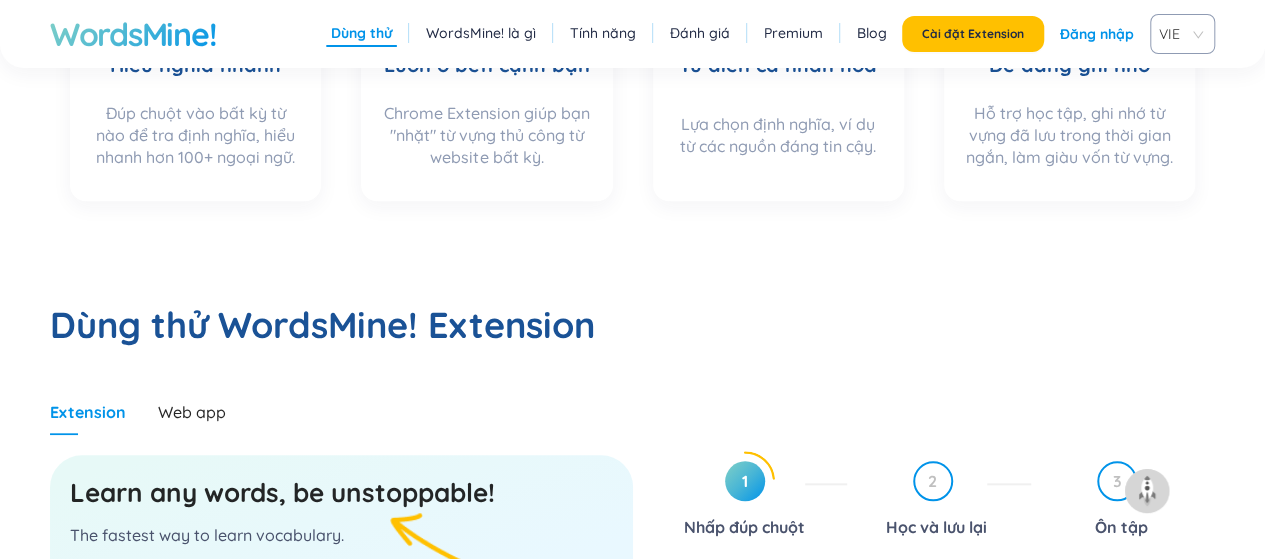 click on "Đăng nhập" at bounding box center [1097, 34] 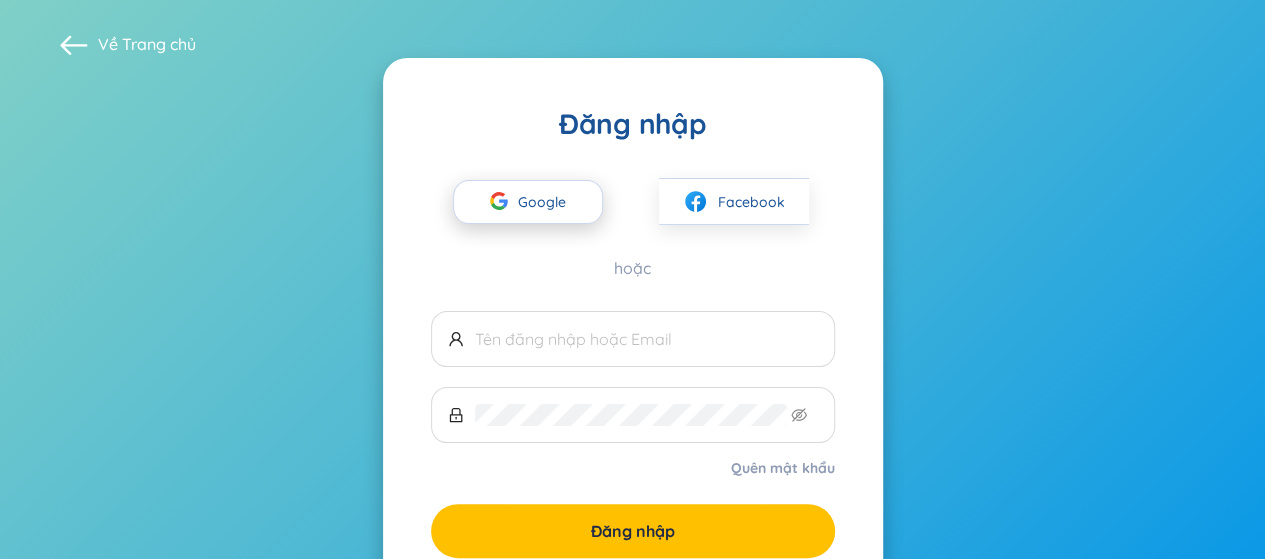click on "Google" at bounding box center [547, 202] 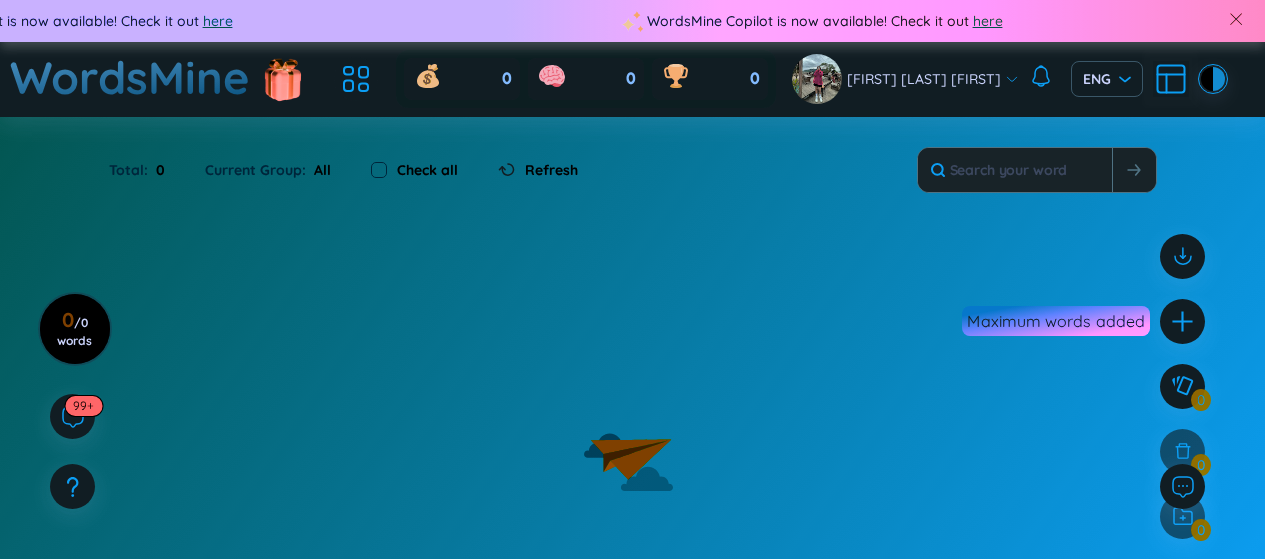 scroll, scrollTop: 0, scrollLeft: 0, axis: both 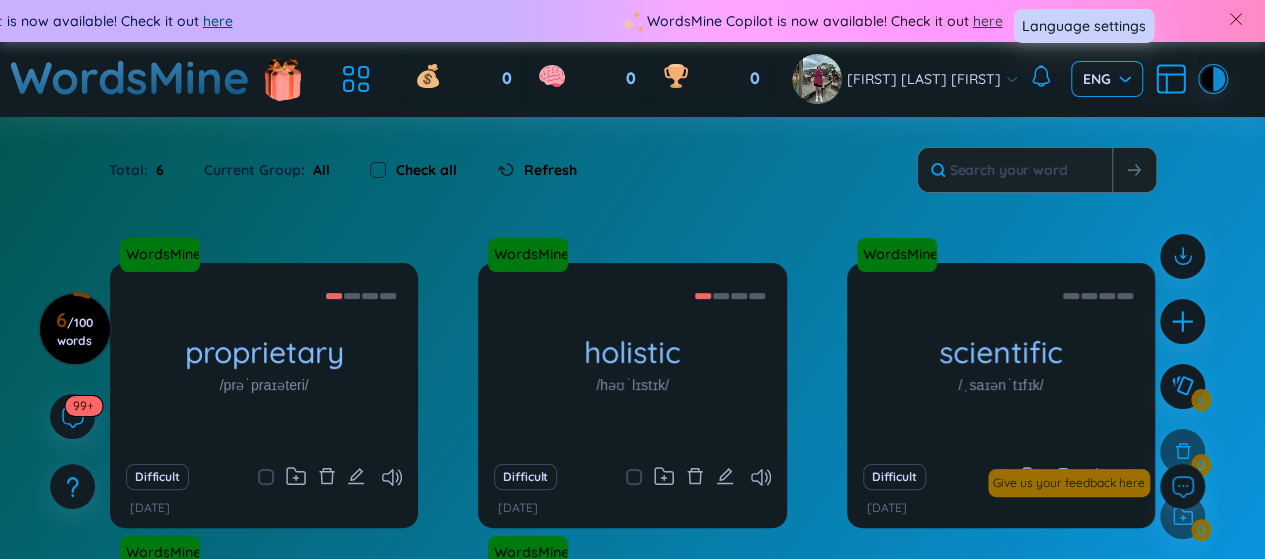 click on "ENG" at bounding box center (1107, 79) 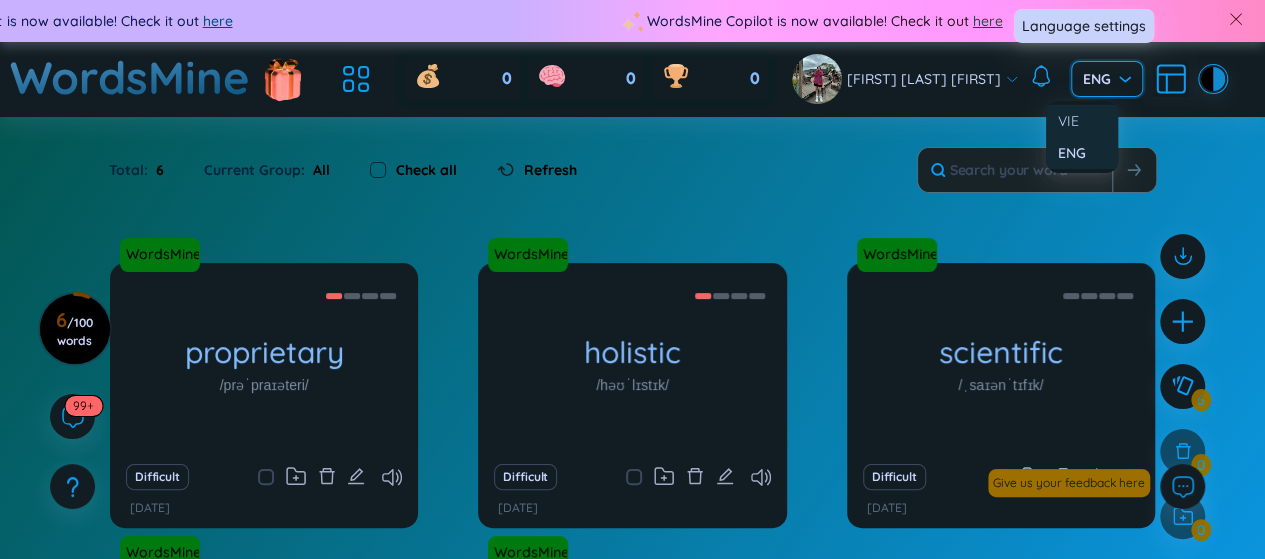 click on "VIE" at bounding box center (1082, 121) 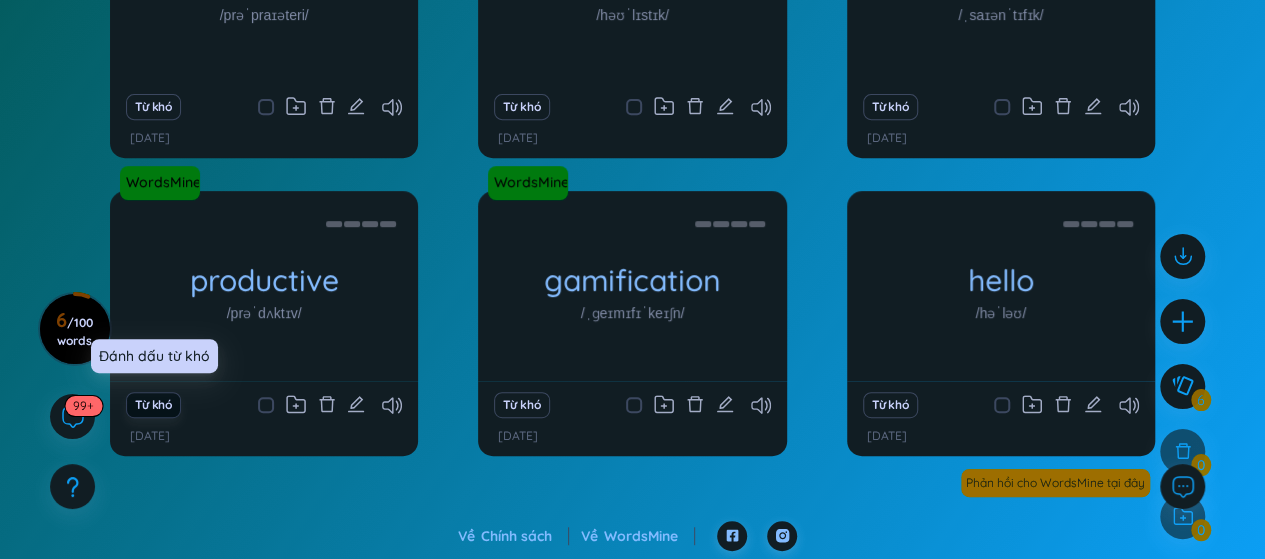 scroll, scrollTop: 0, scrollLeft: 0, axis: both 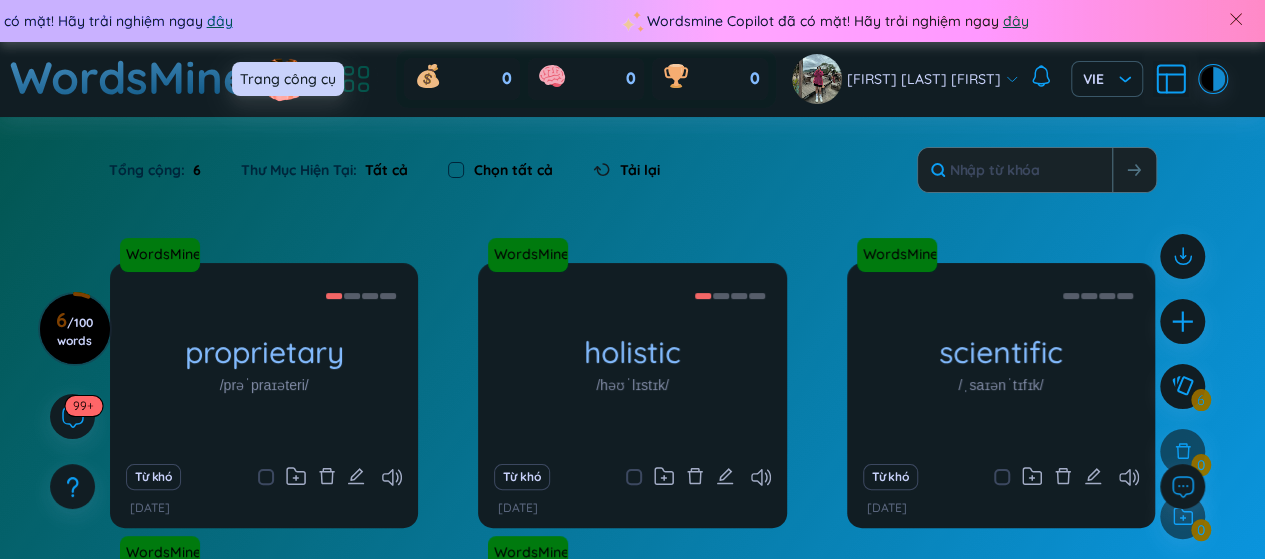 click 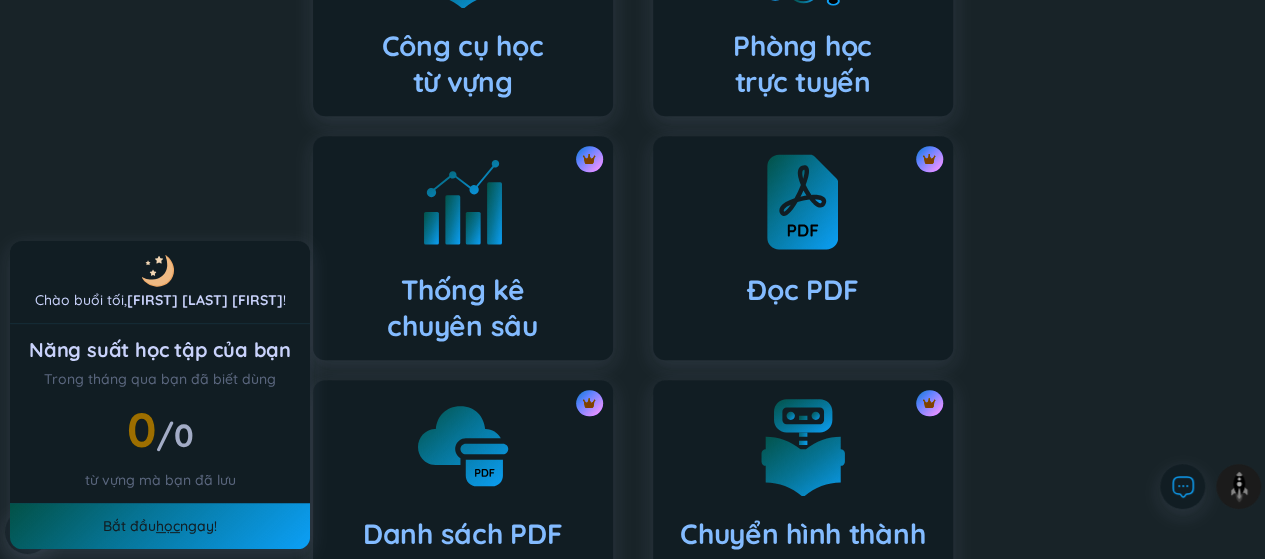 scroll, scrollTop: 967, scrollLeft: 0, axis: vertical 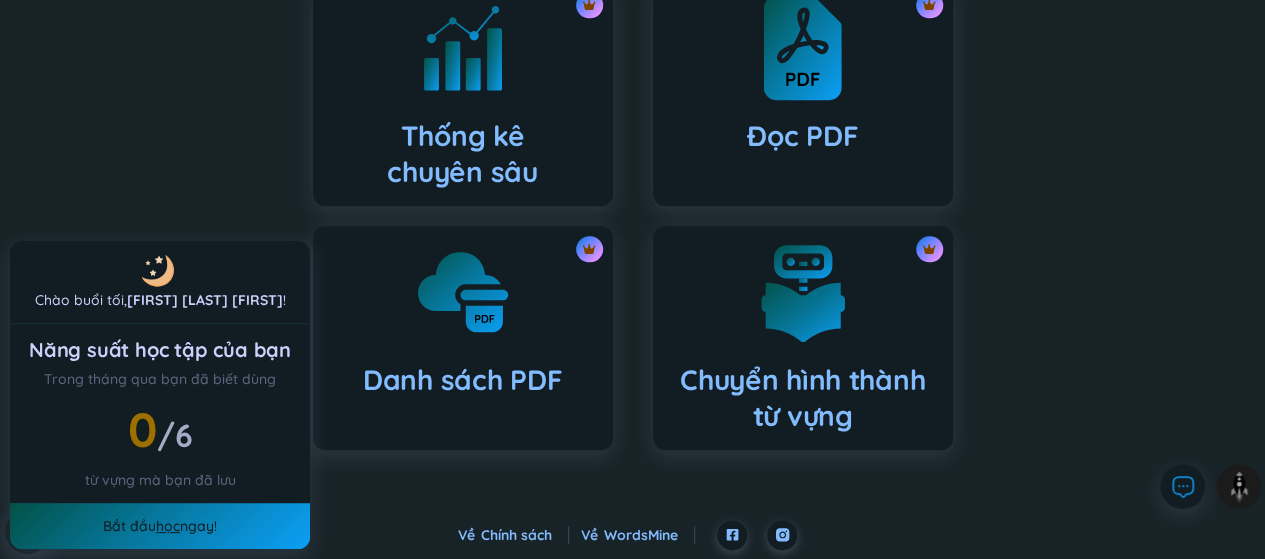click on "Đọc PDF" at bounding box center [803, 94] 